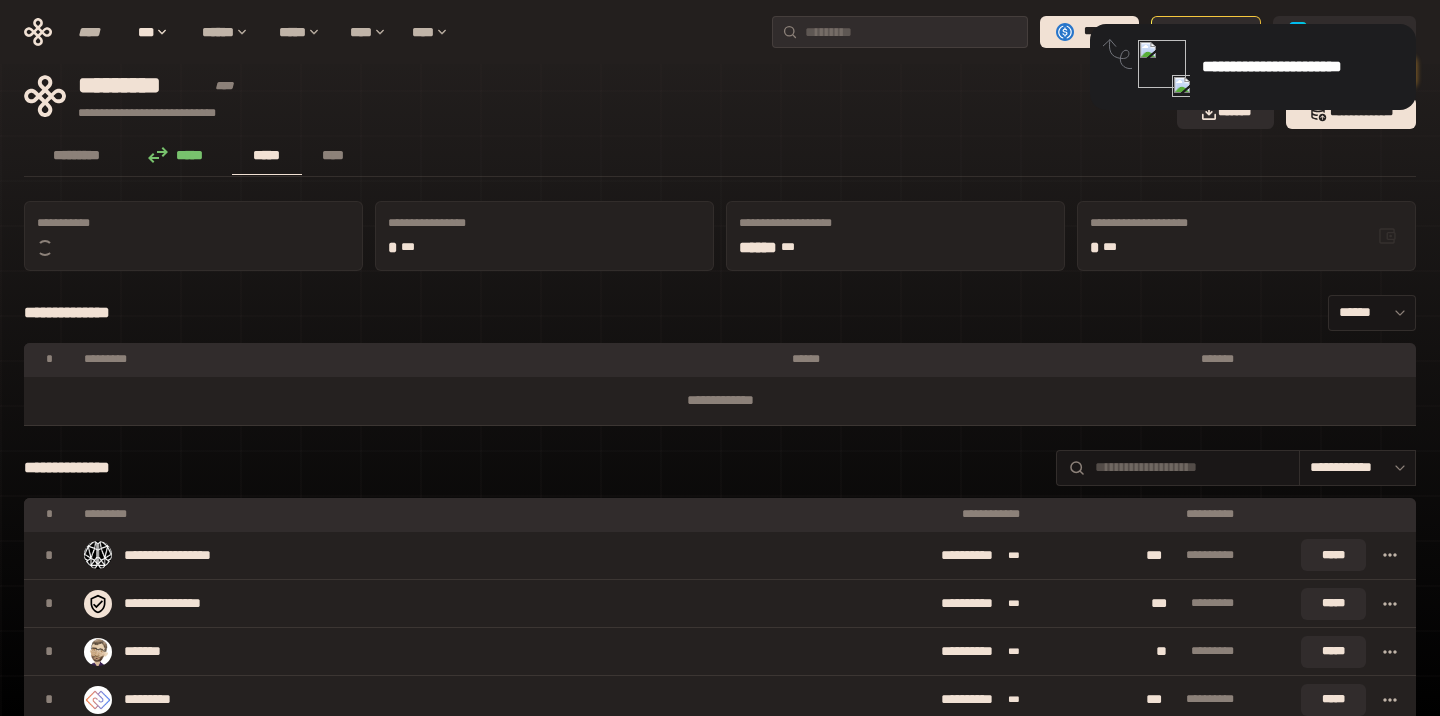 scroll, scrollTop: 0, scrollLeft: 0, axis: both 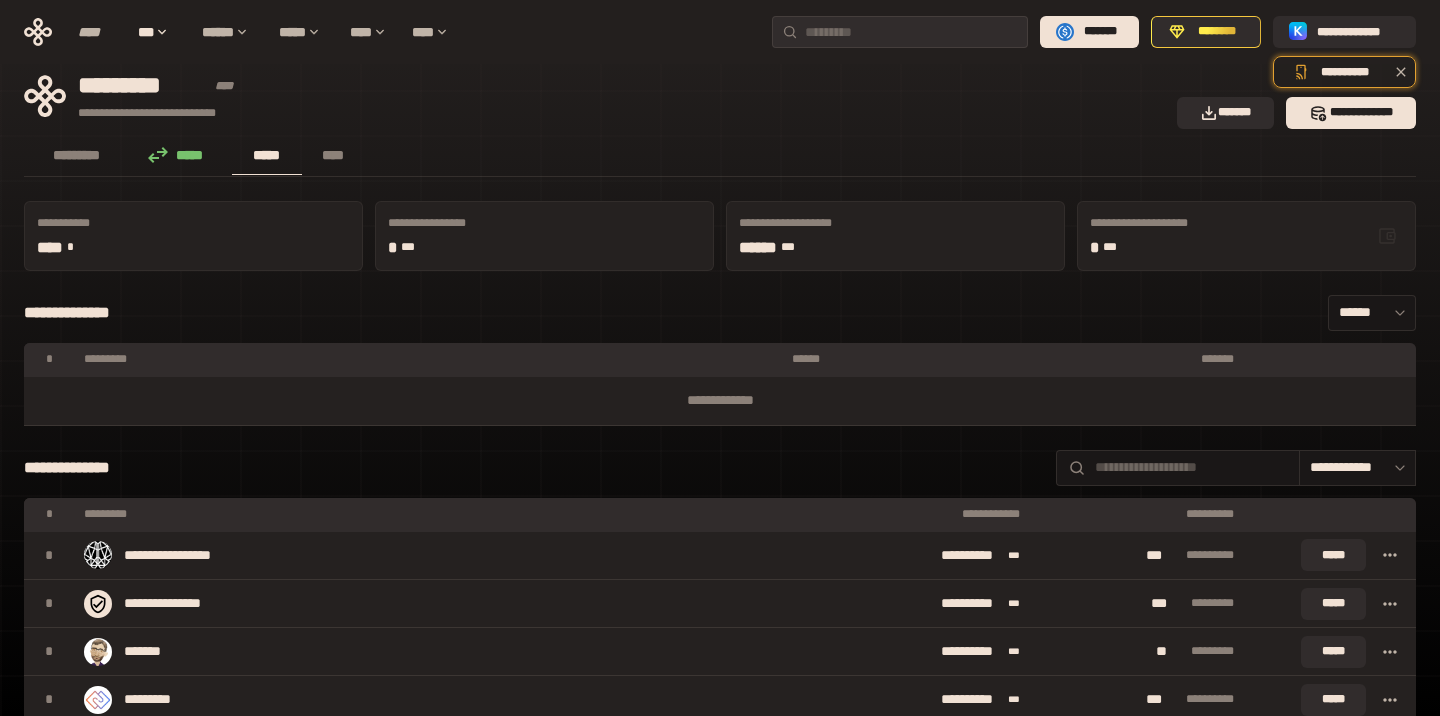 click on "*****" at bounding box center [181, 156] 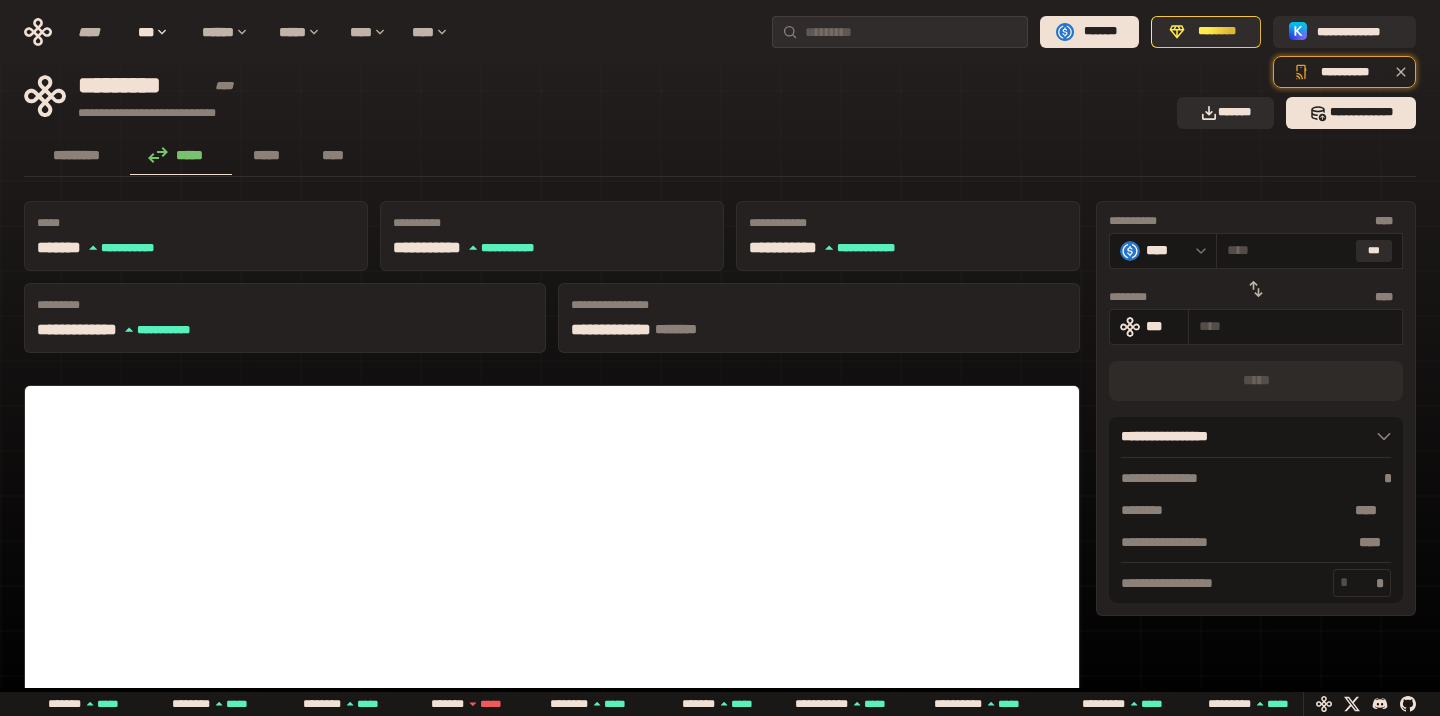 click 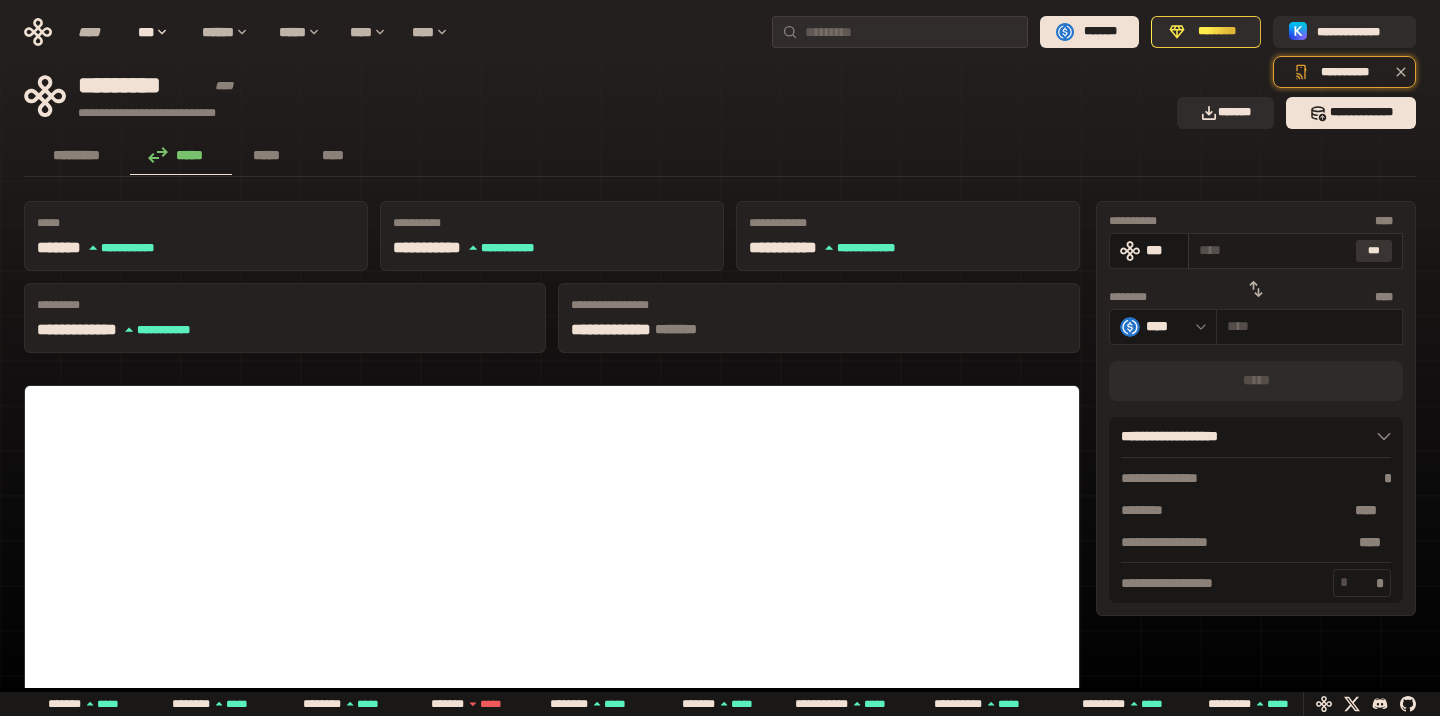 click on "***" at bounding box center [1374, 251] 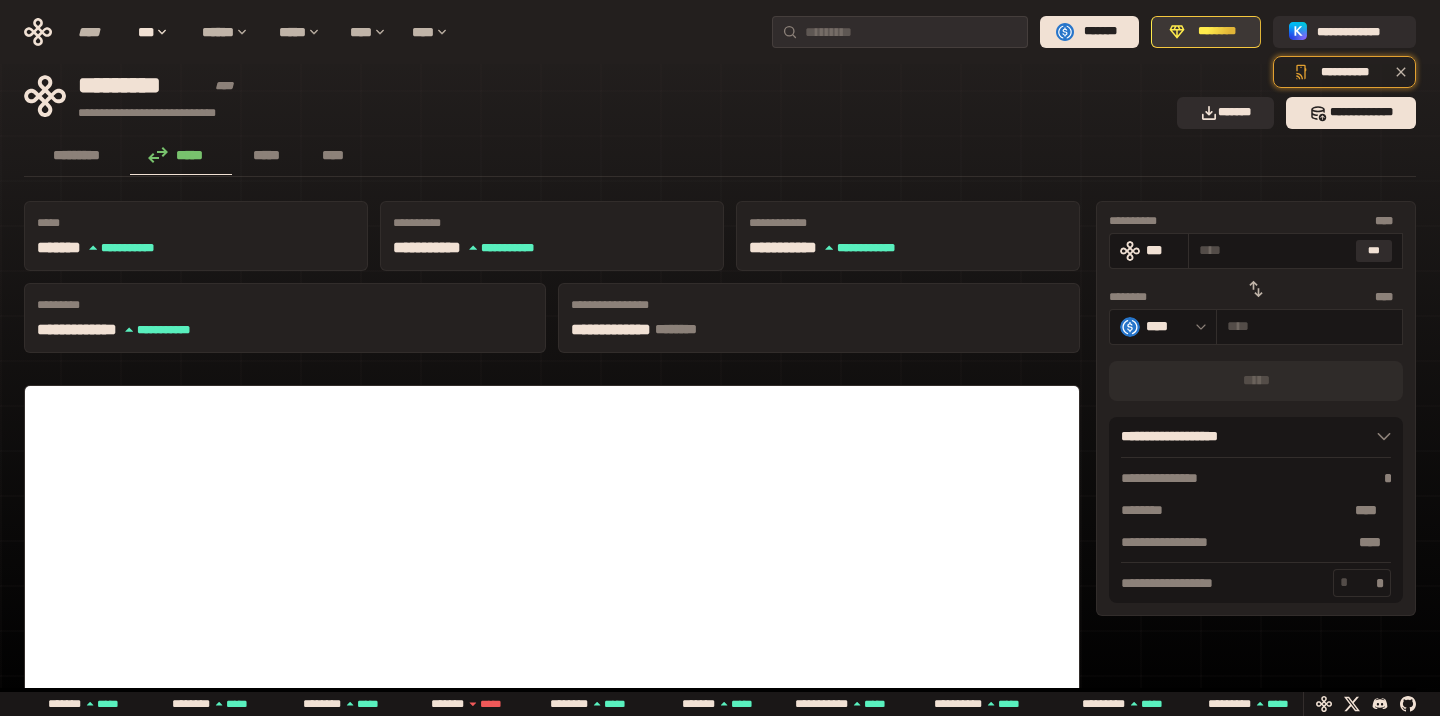 click on "********" at bounding box center (1217, 32) 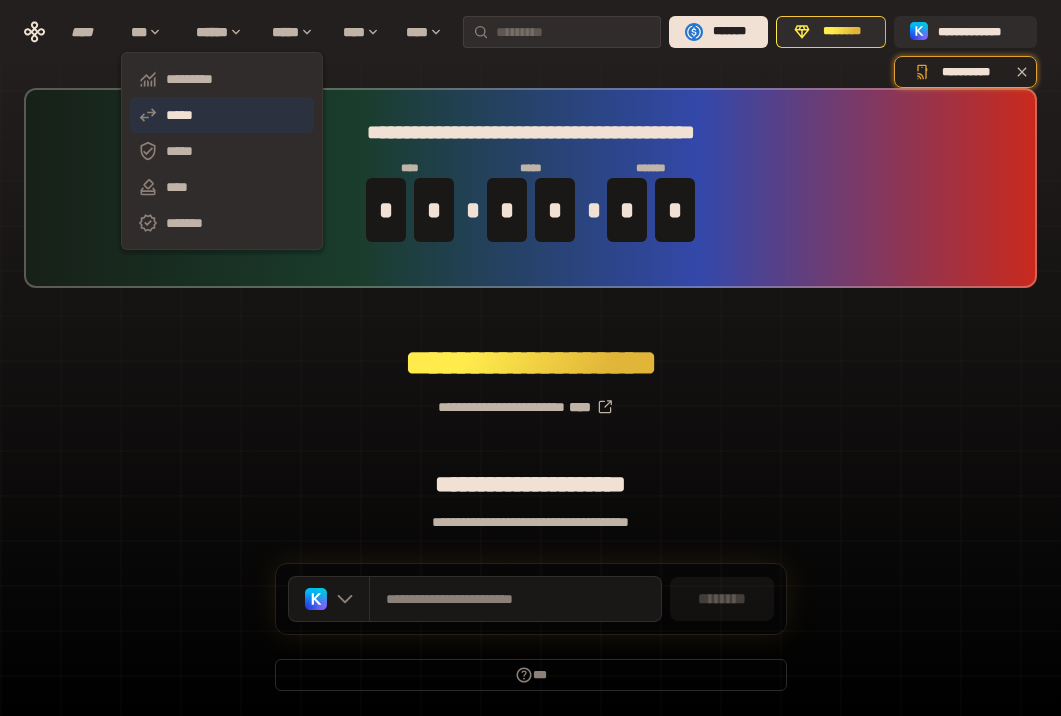click on "*****" at bounding box center [222, 115] 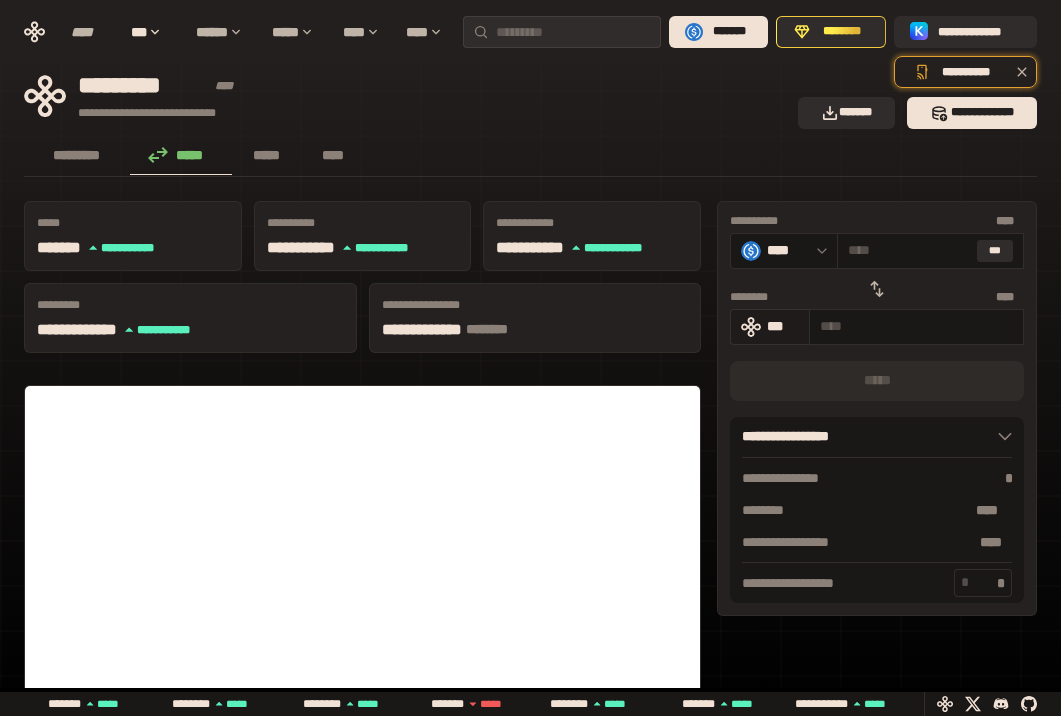 click on "***" at bounding box center (783, 326) 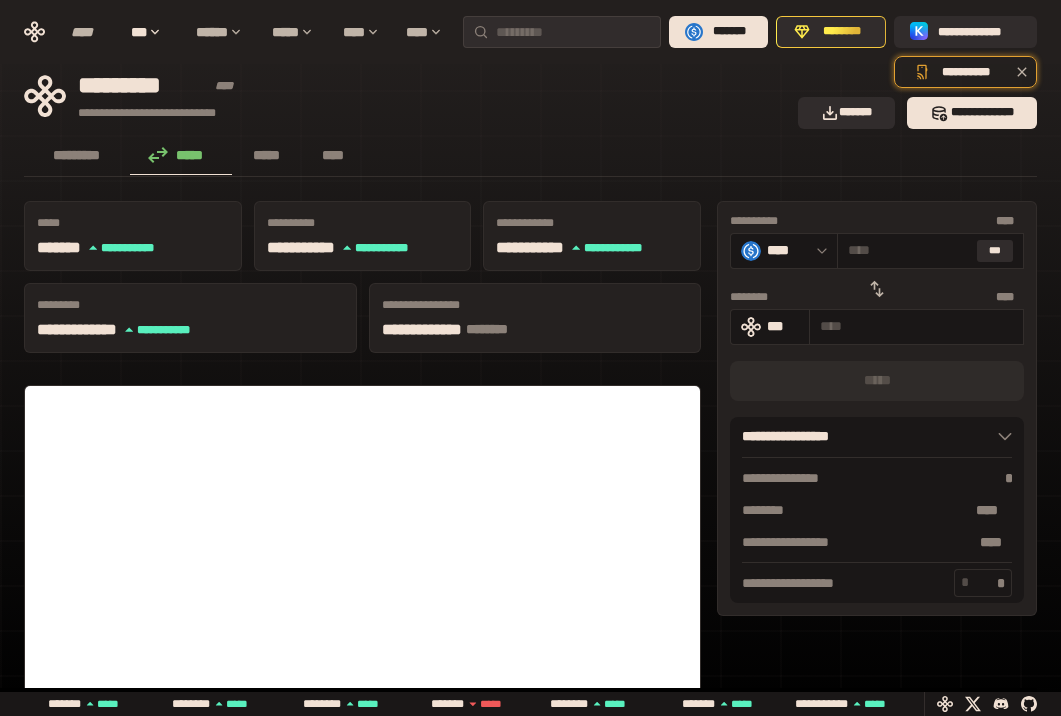 click 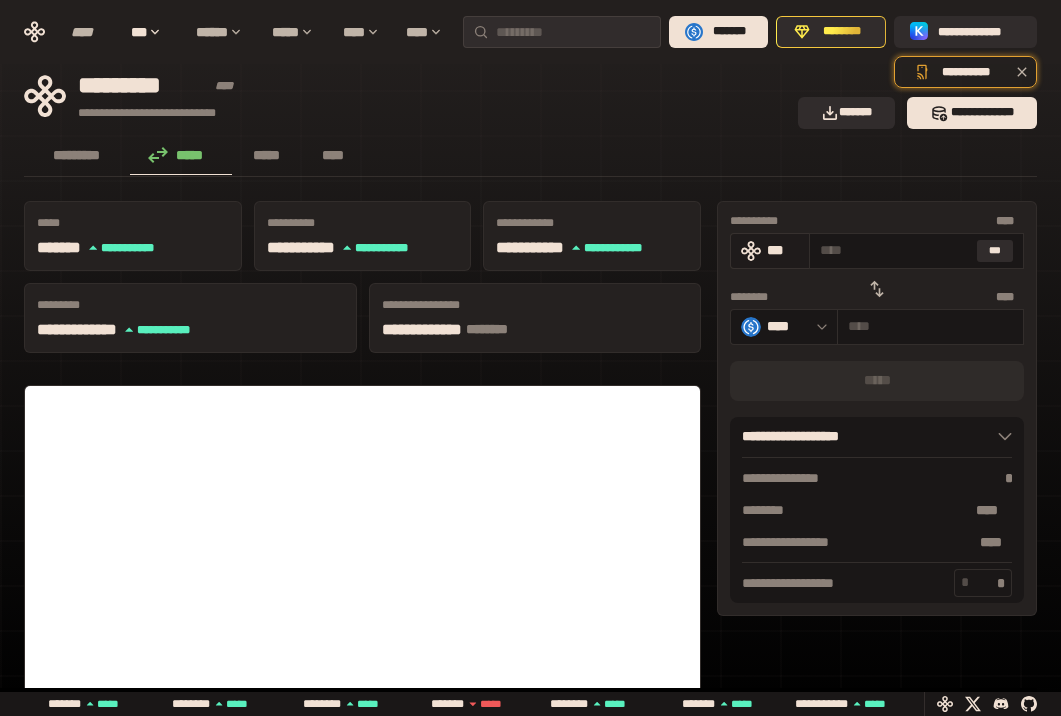 click on "***" at bounding box center (770, 251) 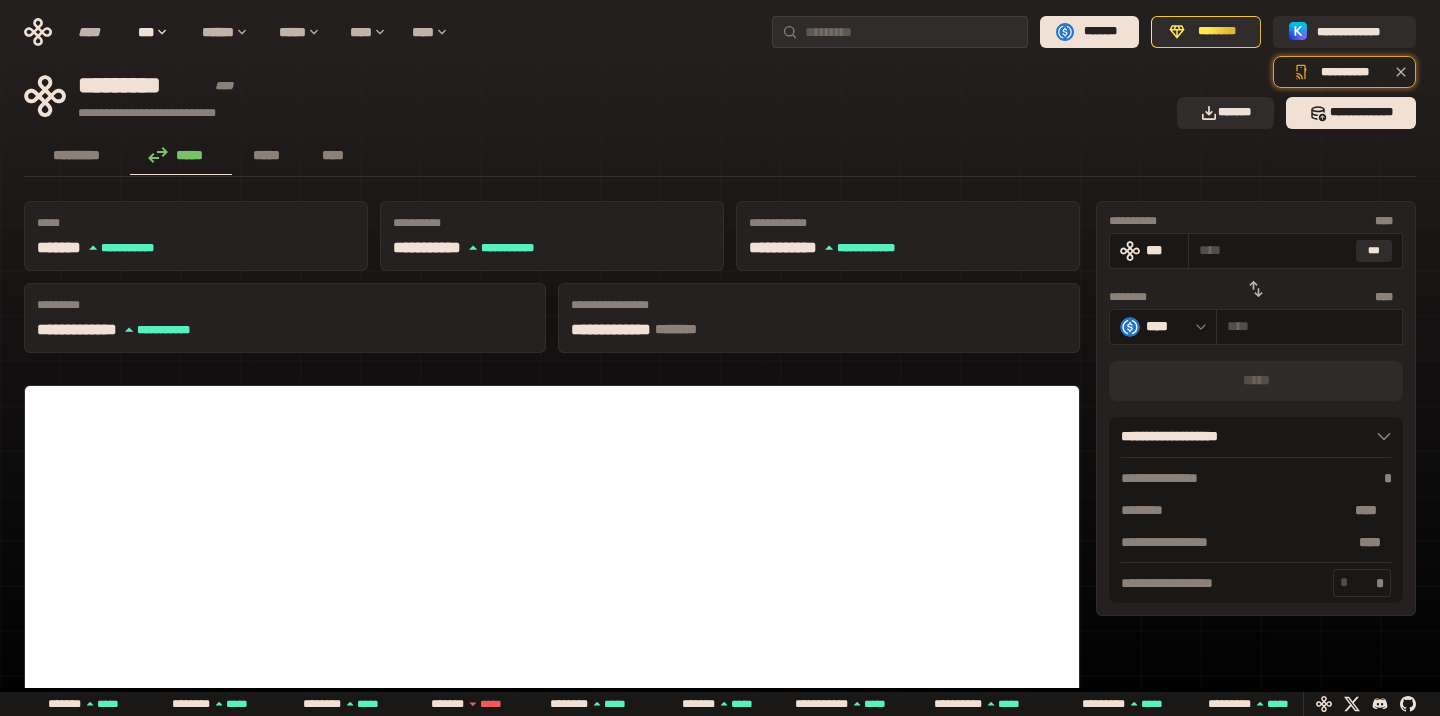 click on "**********" at bounding box center (720, 32) 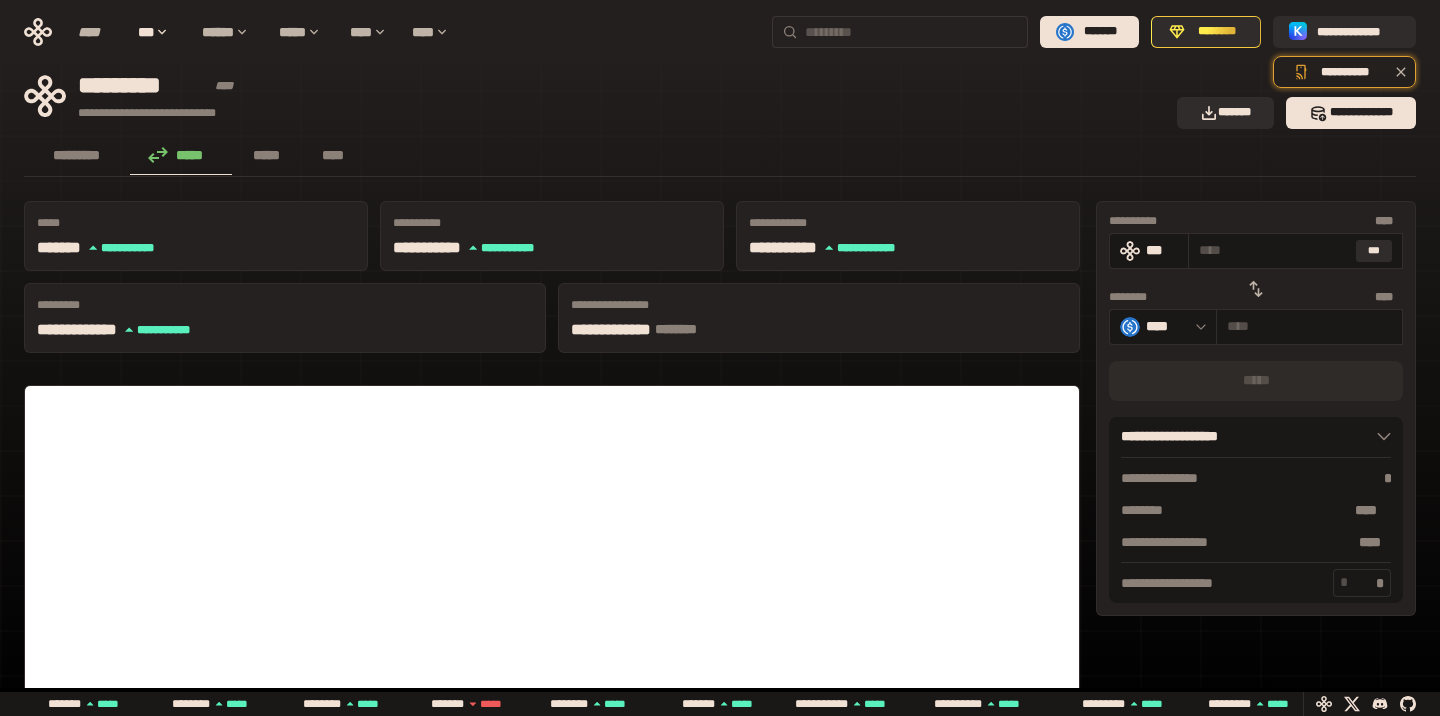 click at bounding box center [912, 32] 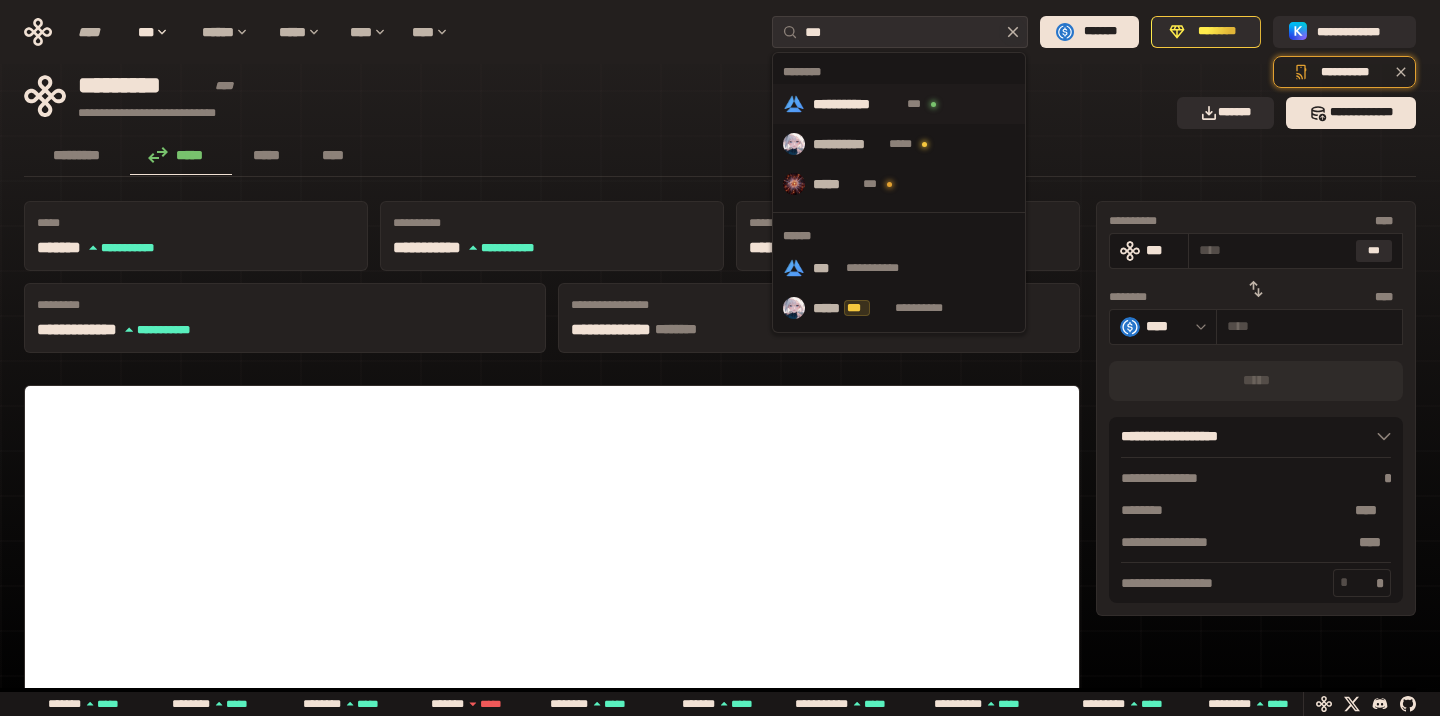 type on "***" 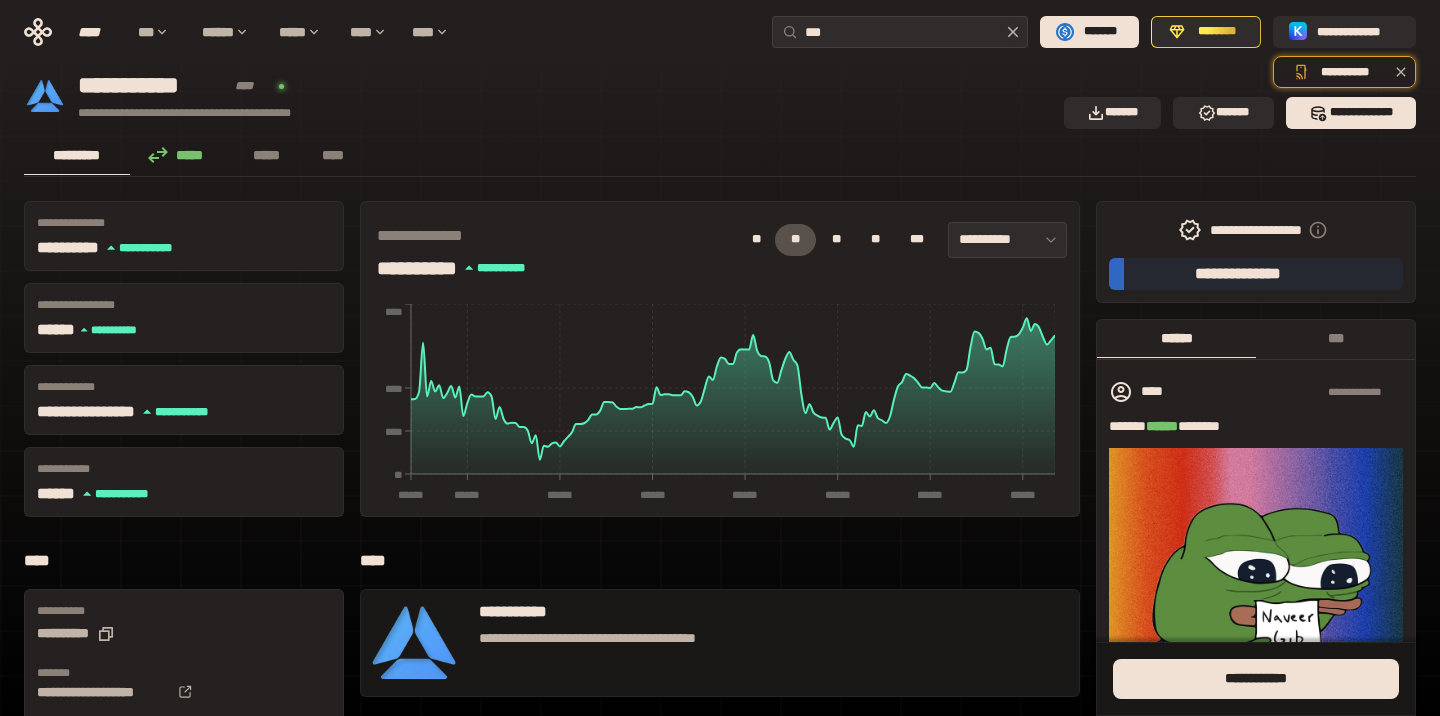 click on "*****" at bounding box center (181, 156) 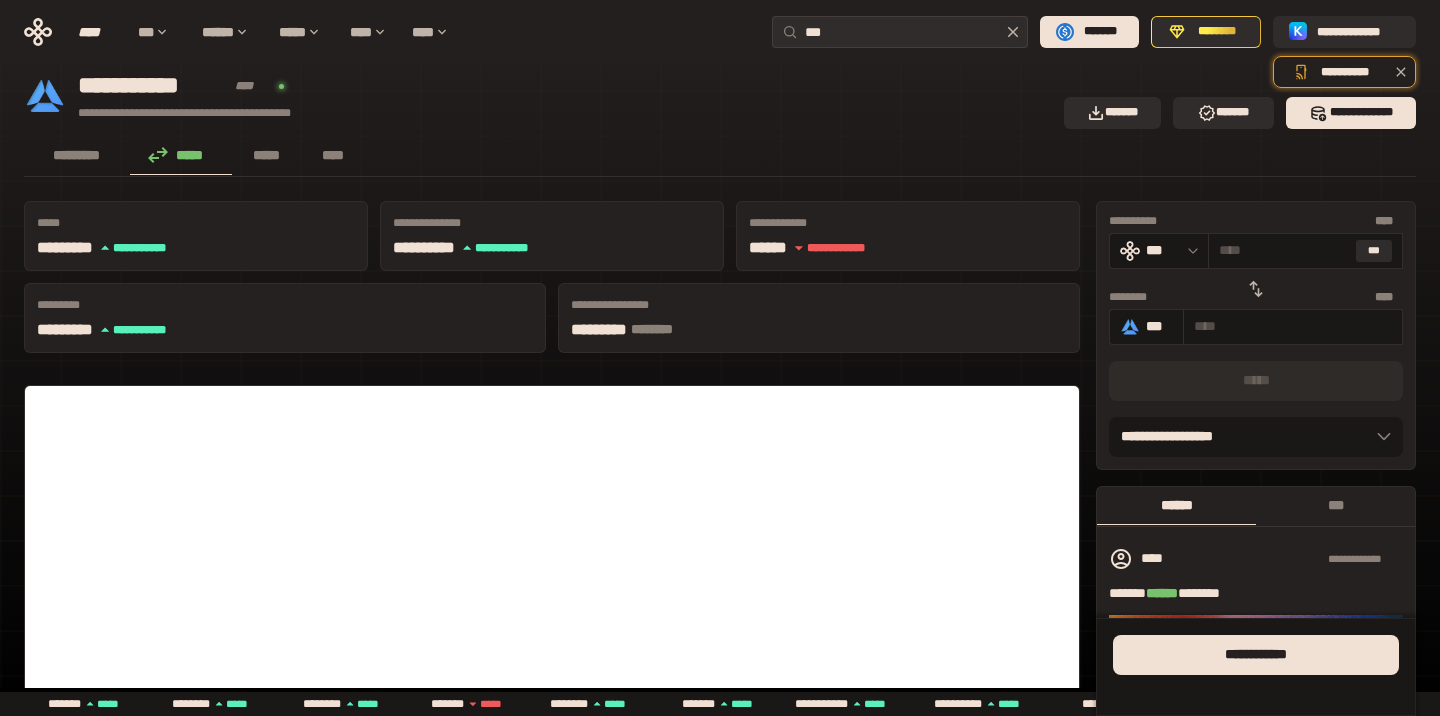 click 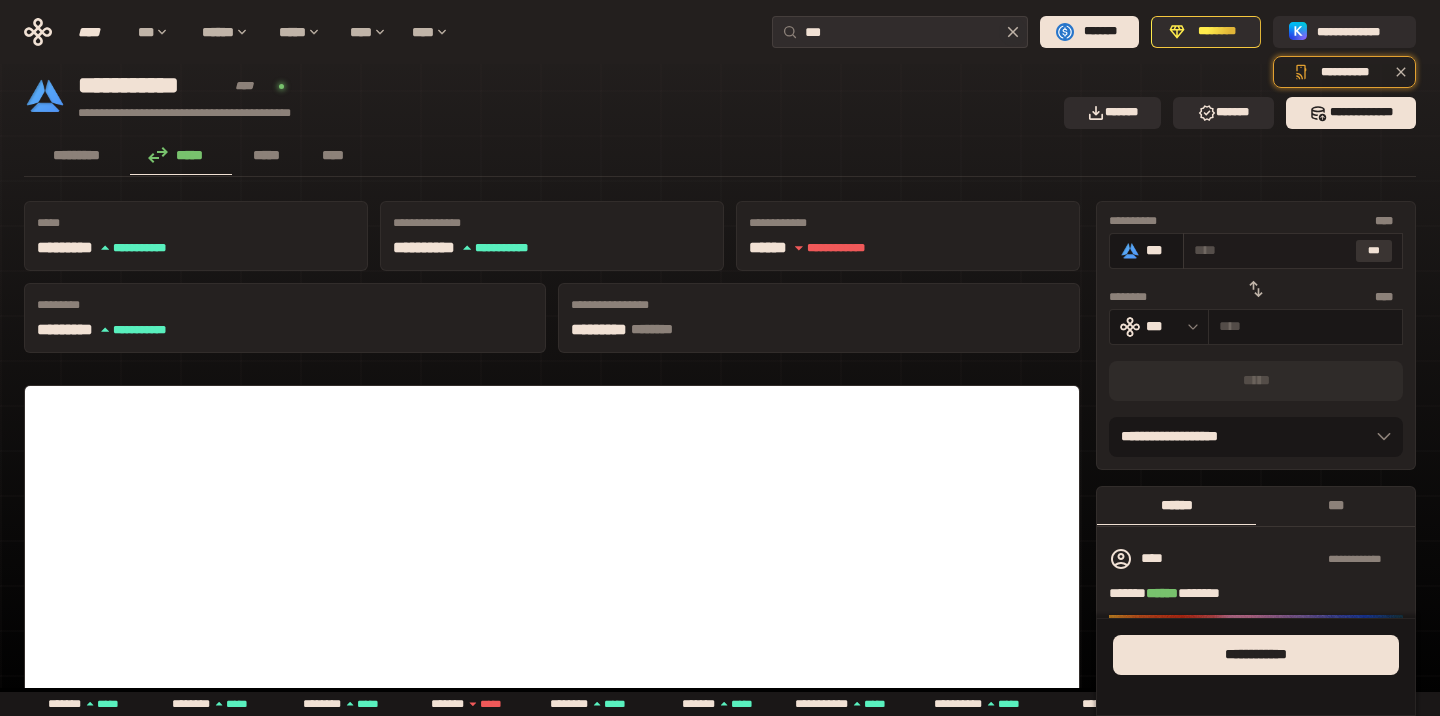 click on "***" at bounding box center (1374, 251) 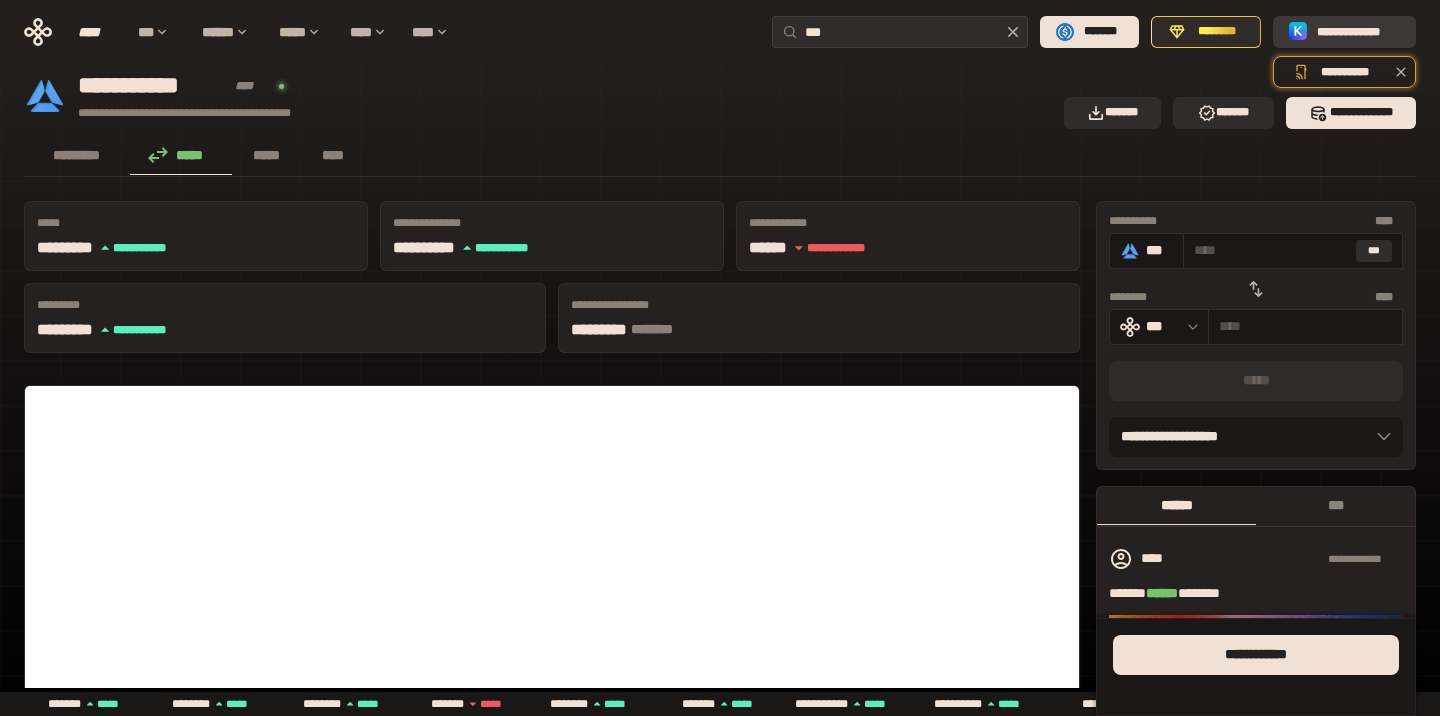 click on "**********" at bounding box center [1358, 32] 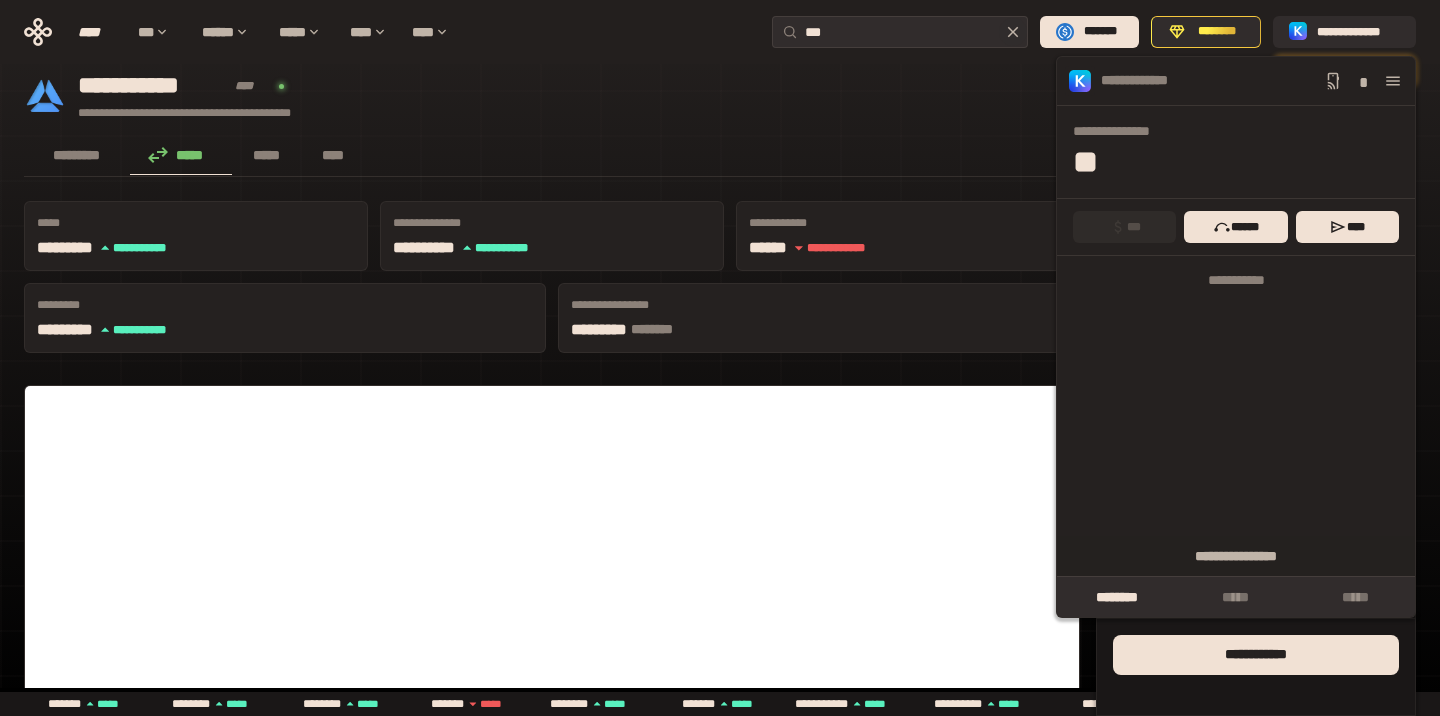 click 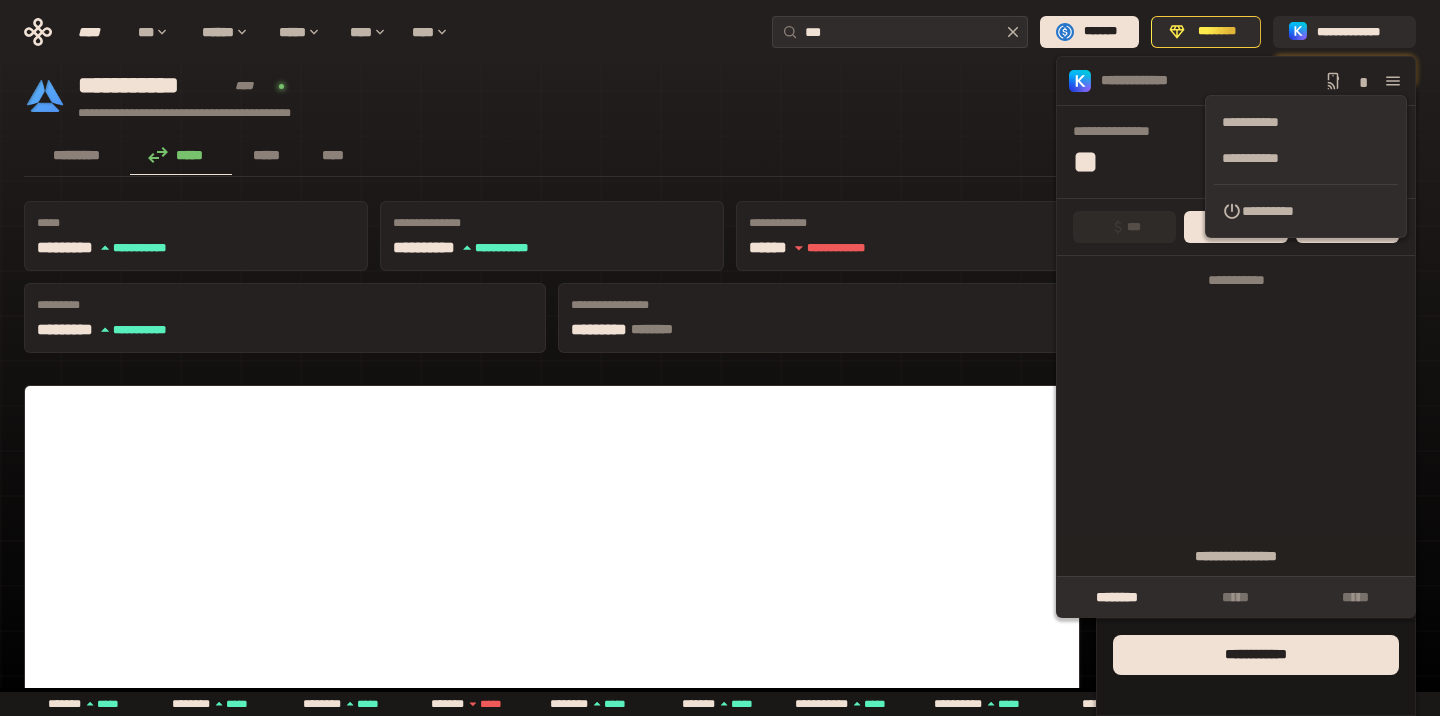 click 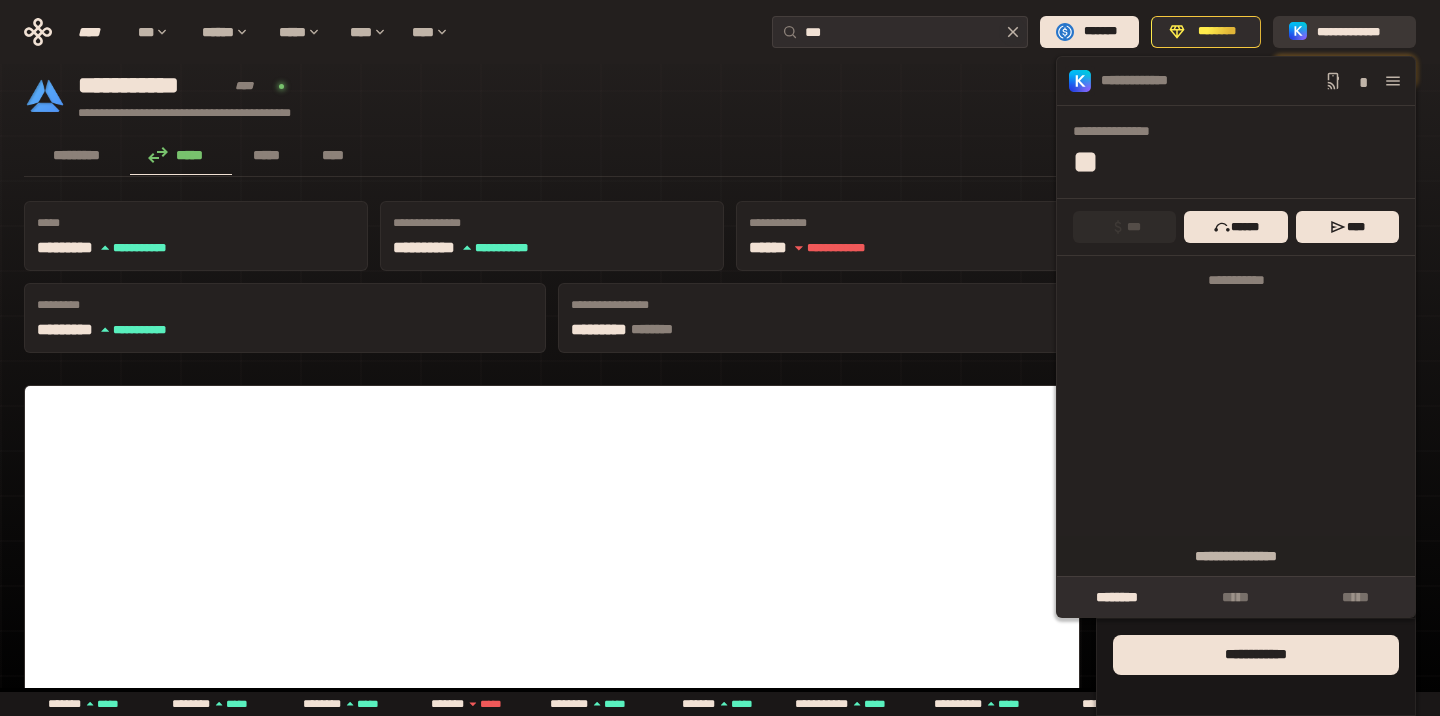 click on "**********" at bounding box center (1358, 32) 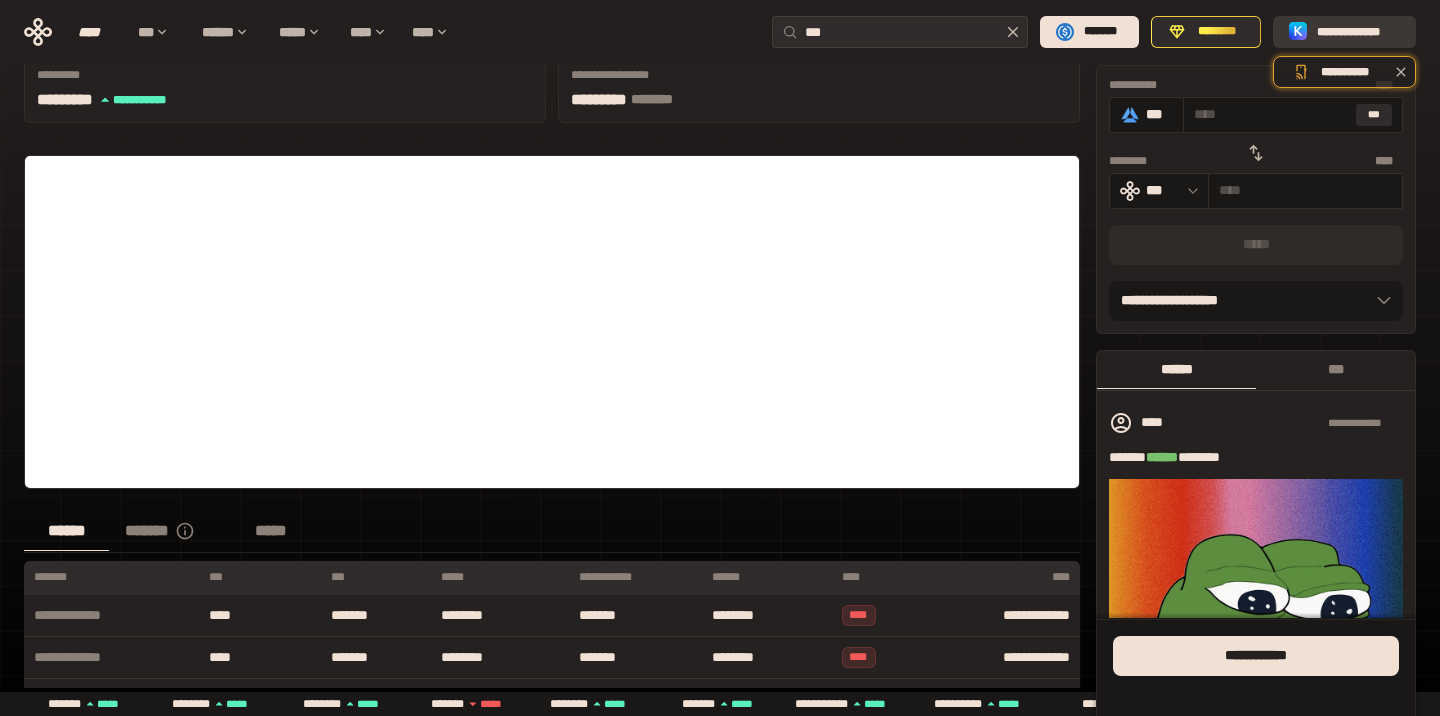 scroll, scrollTop: 0, scrollLeft: 0, axis: both 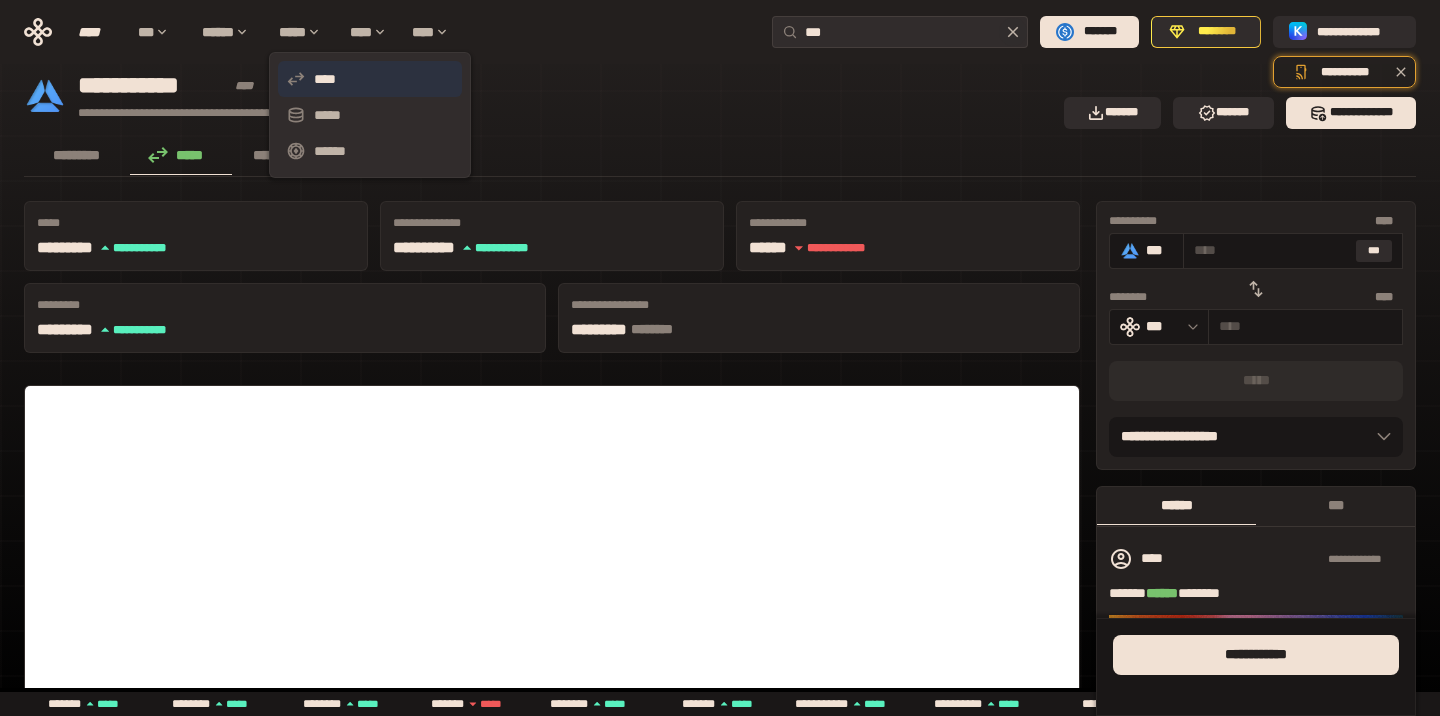 click on "****" at bounding box center [370, 79] 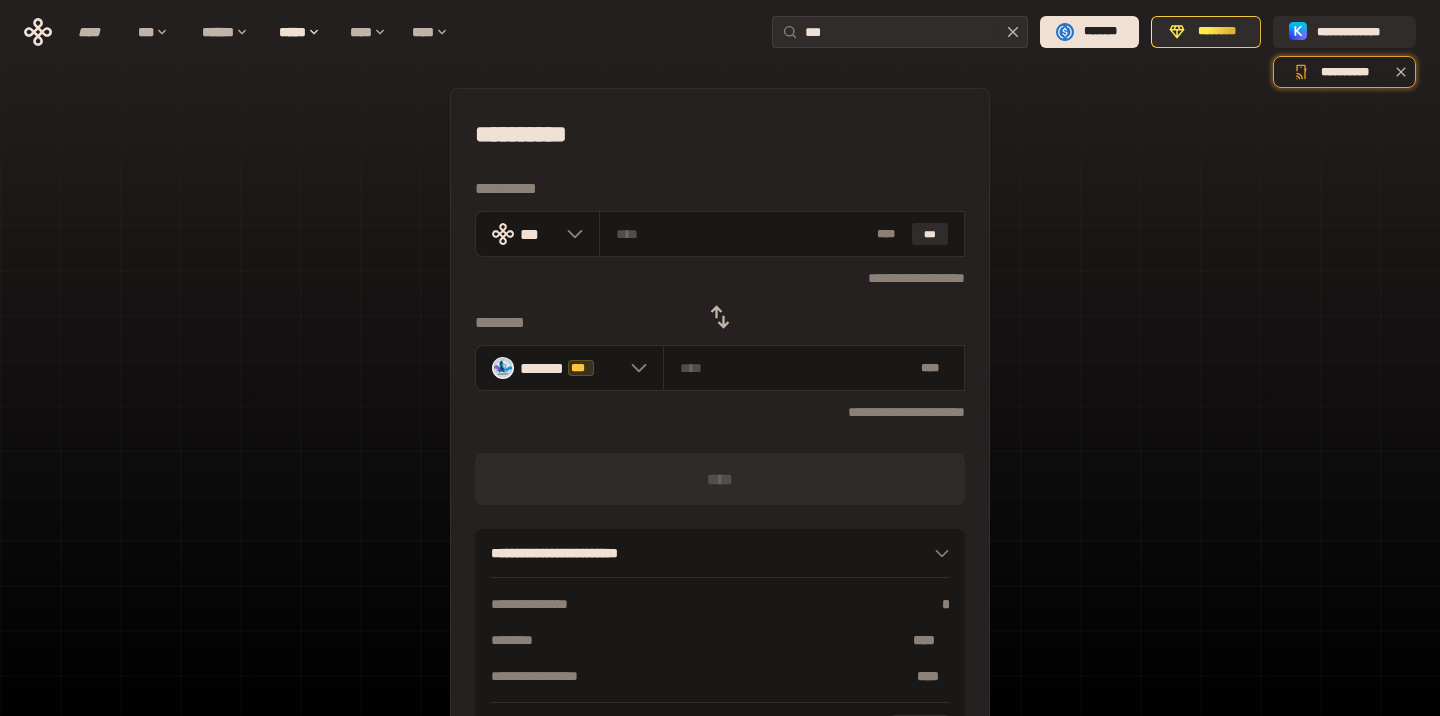 click 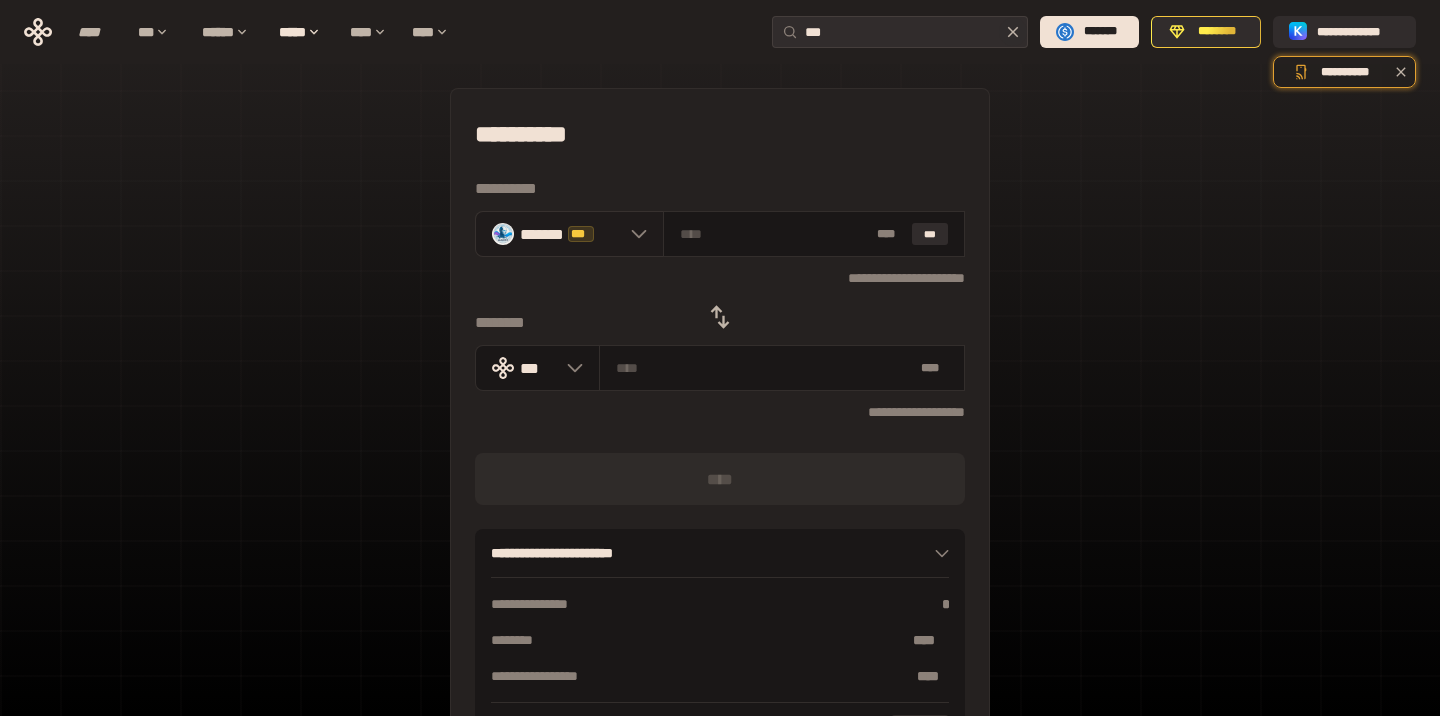 click 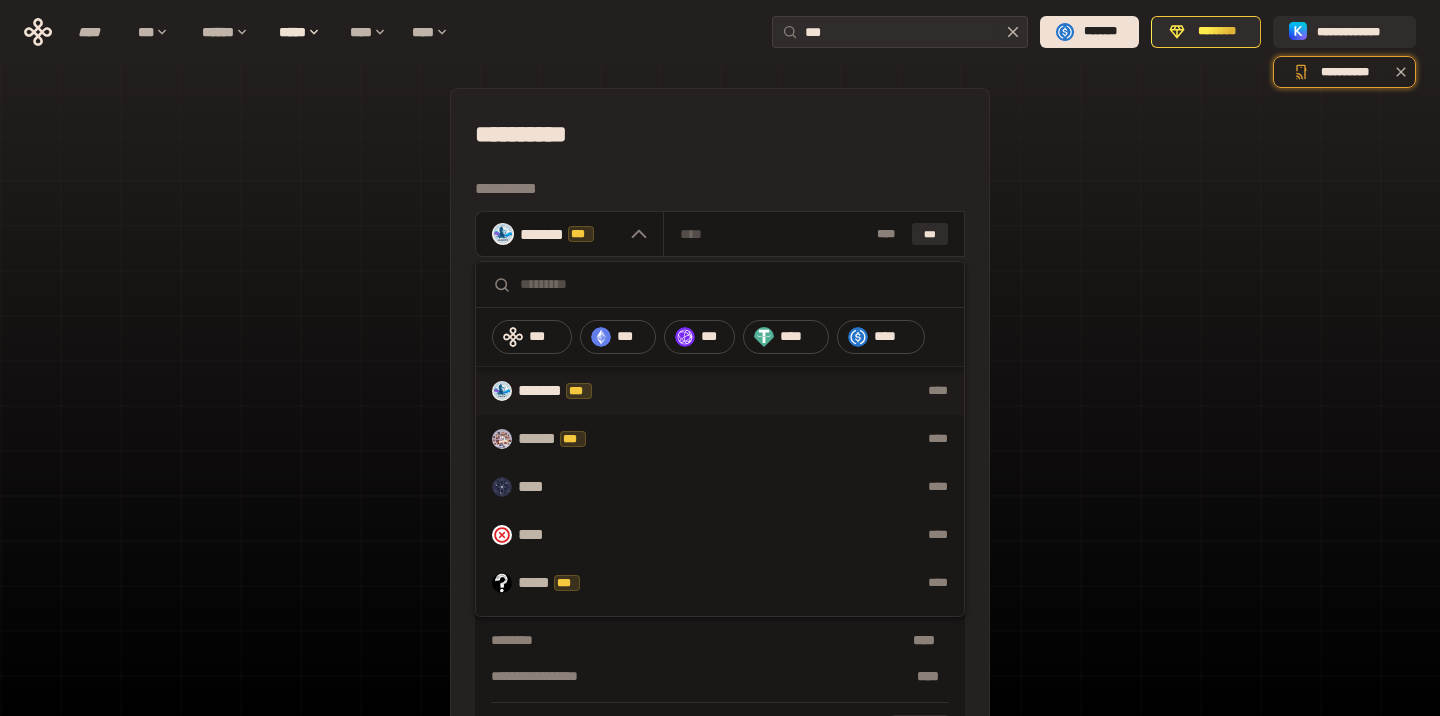 click at bounding box center (734, 284) 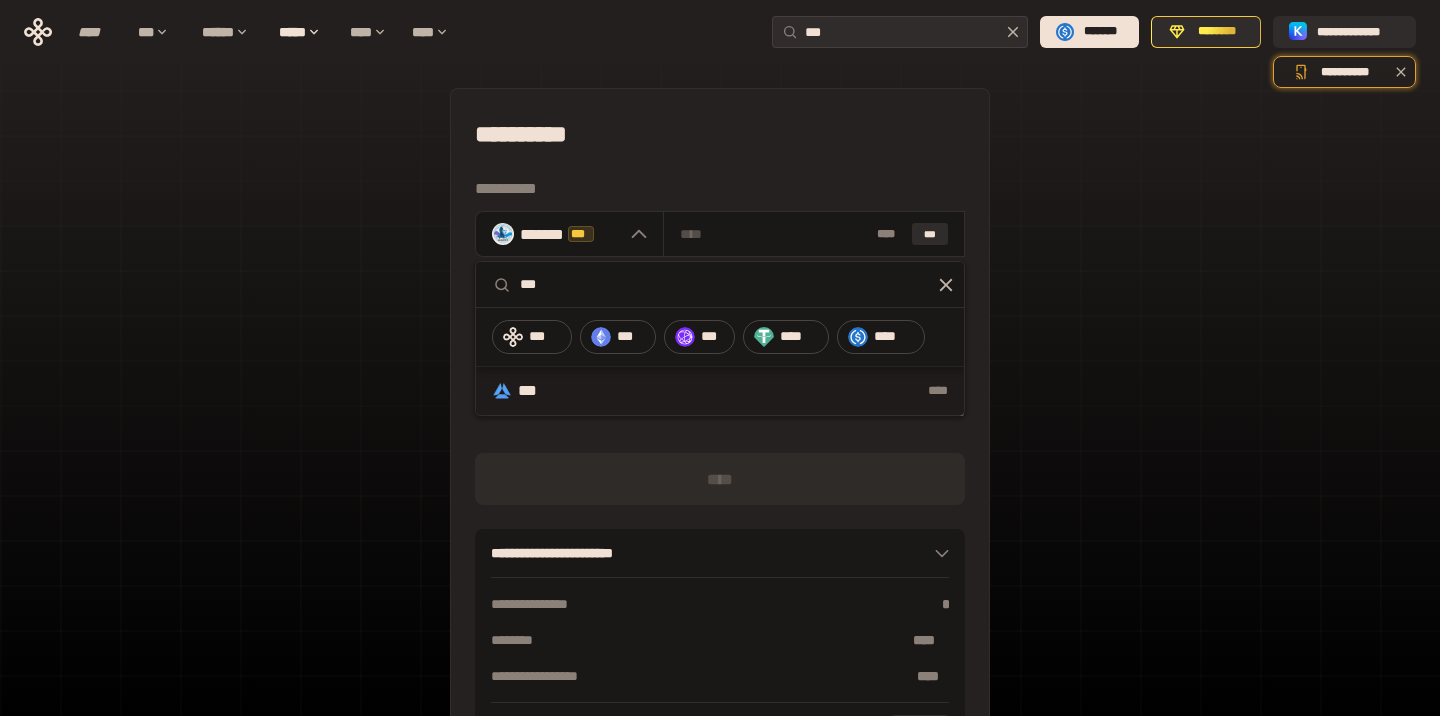 type on "***" 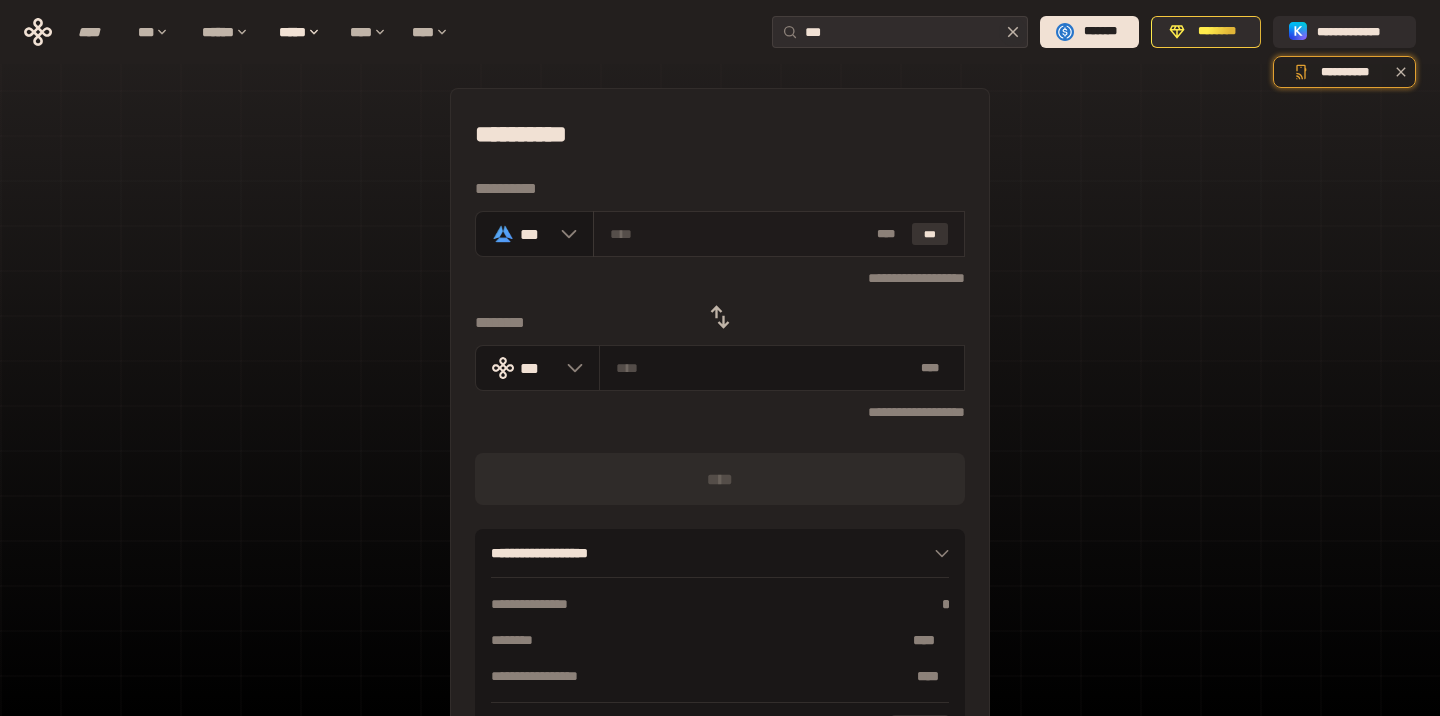 click on "***" at bounding box center (930, 234) 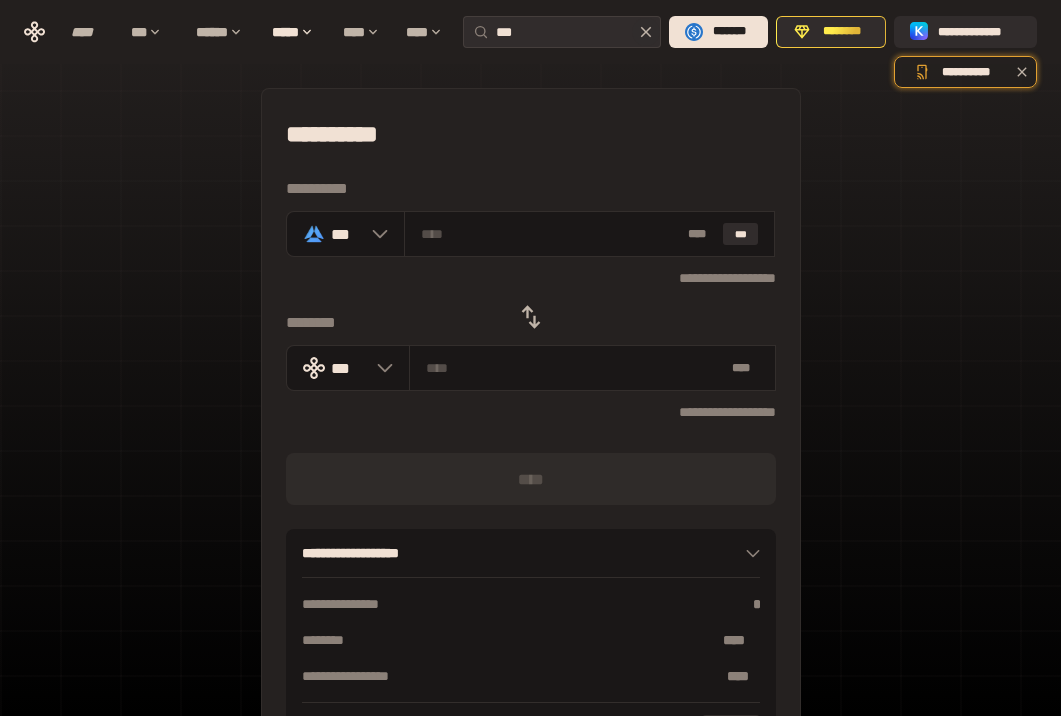 click 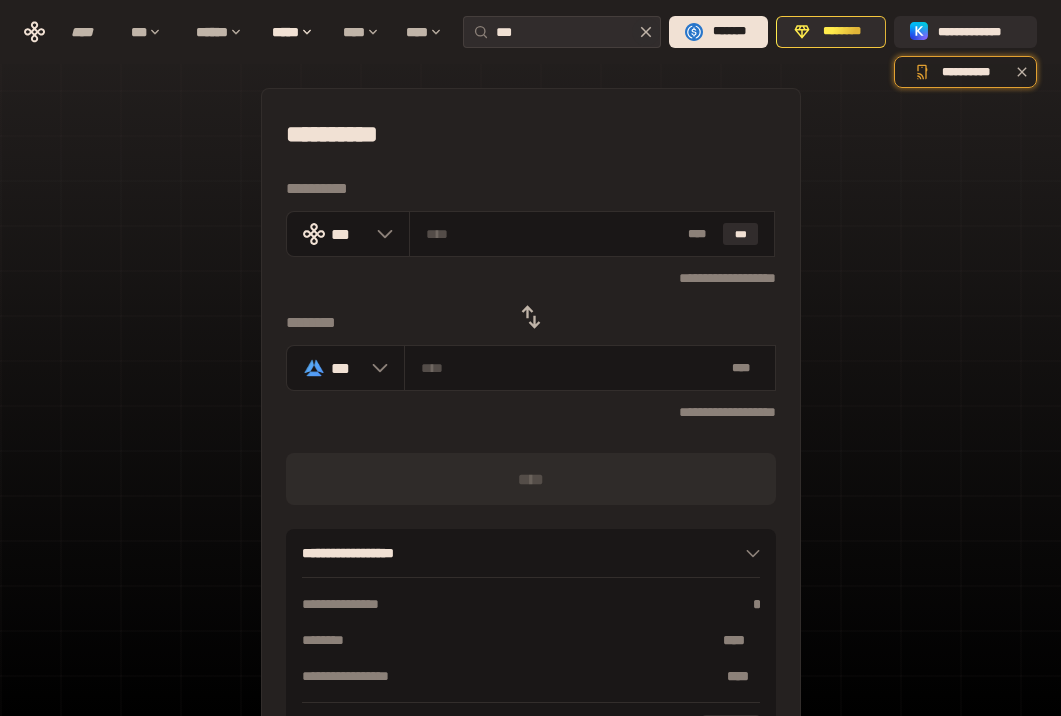 click 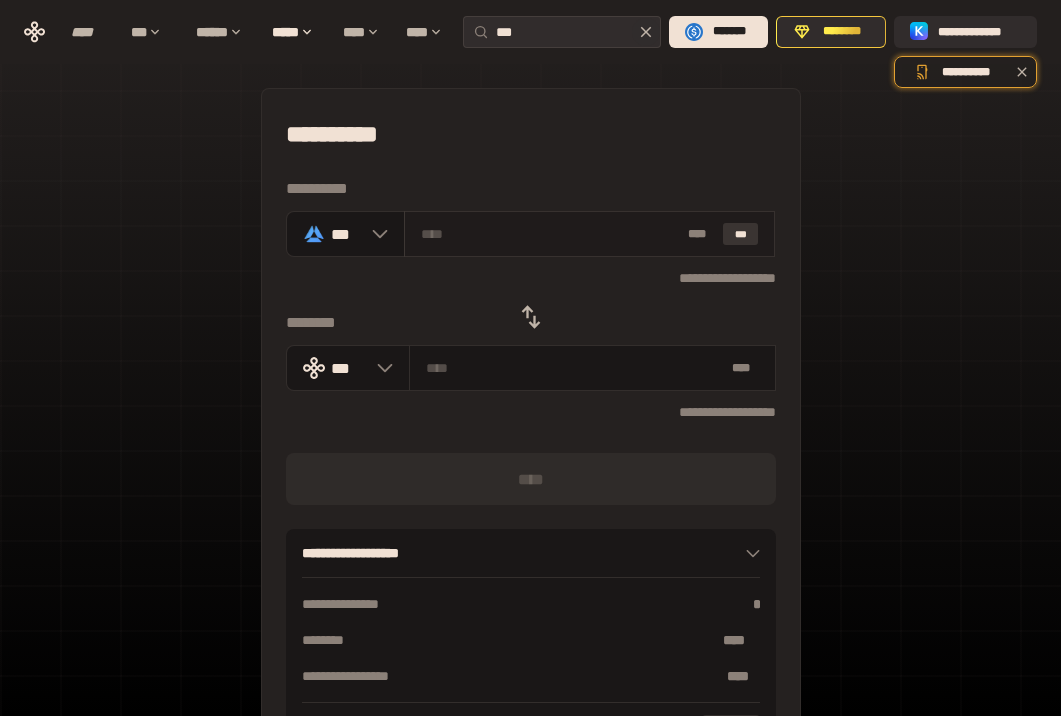 click on "***" at bounding box center (741, 234) 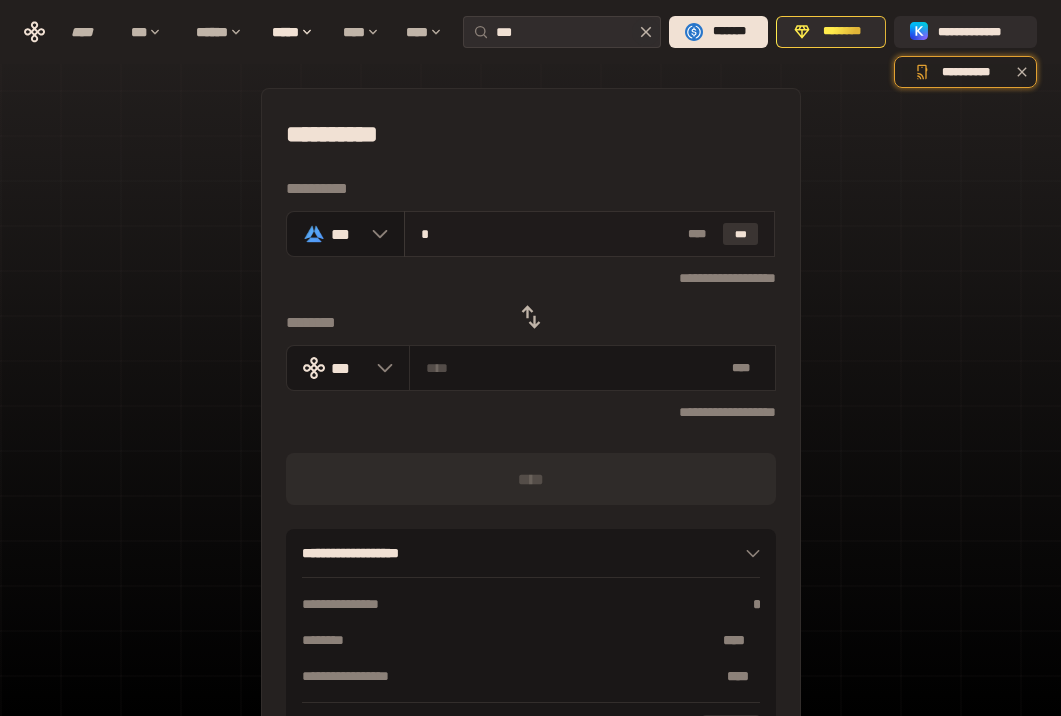 type 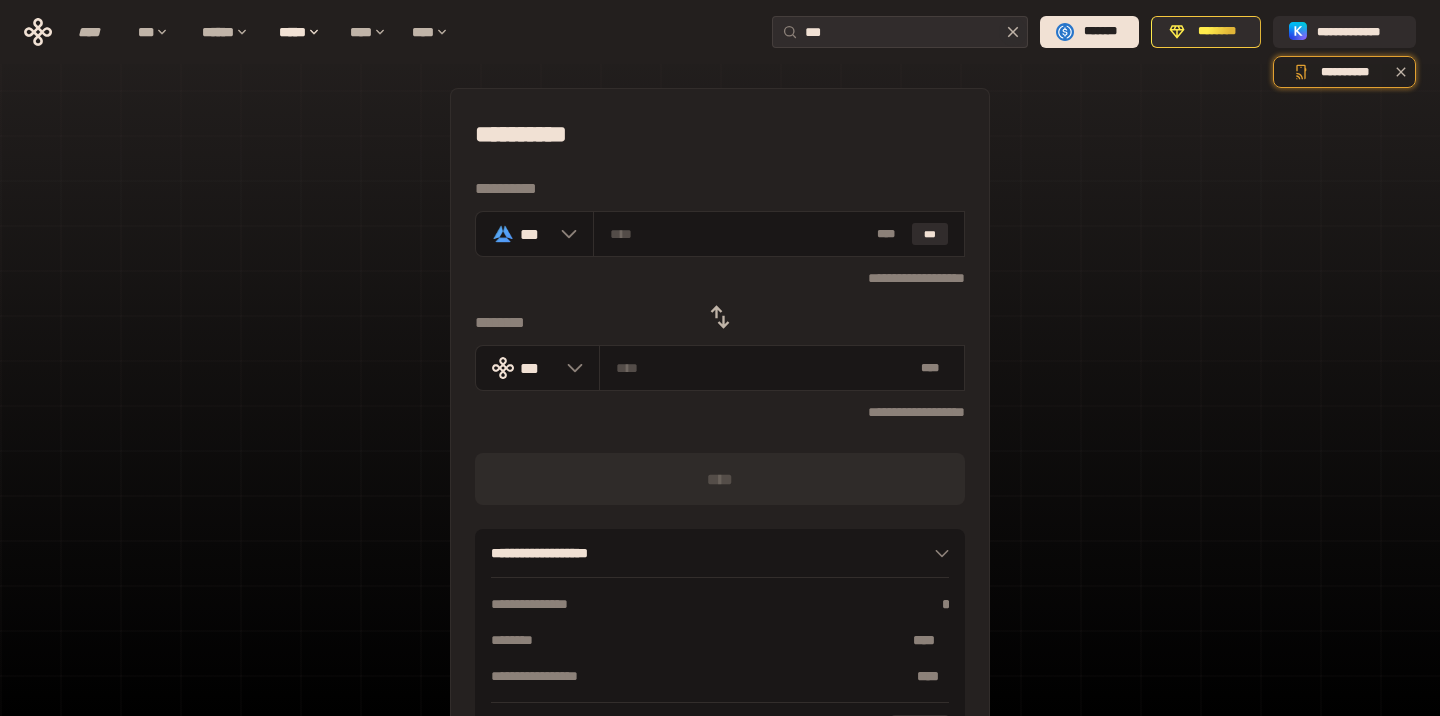 click 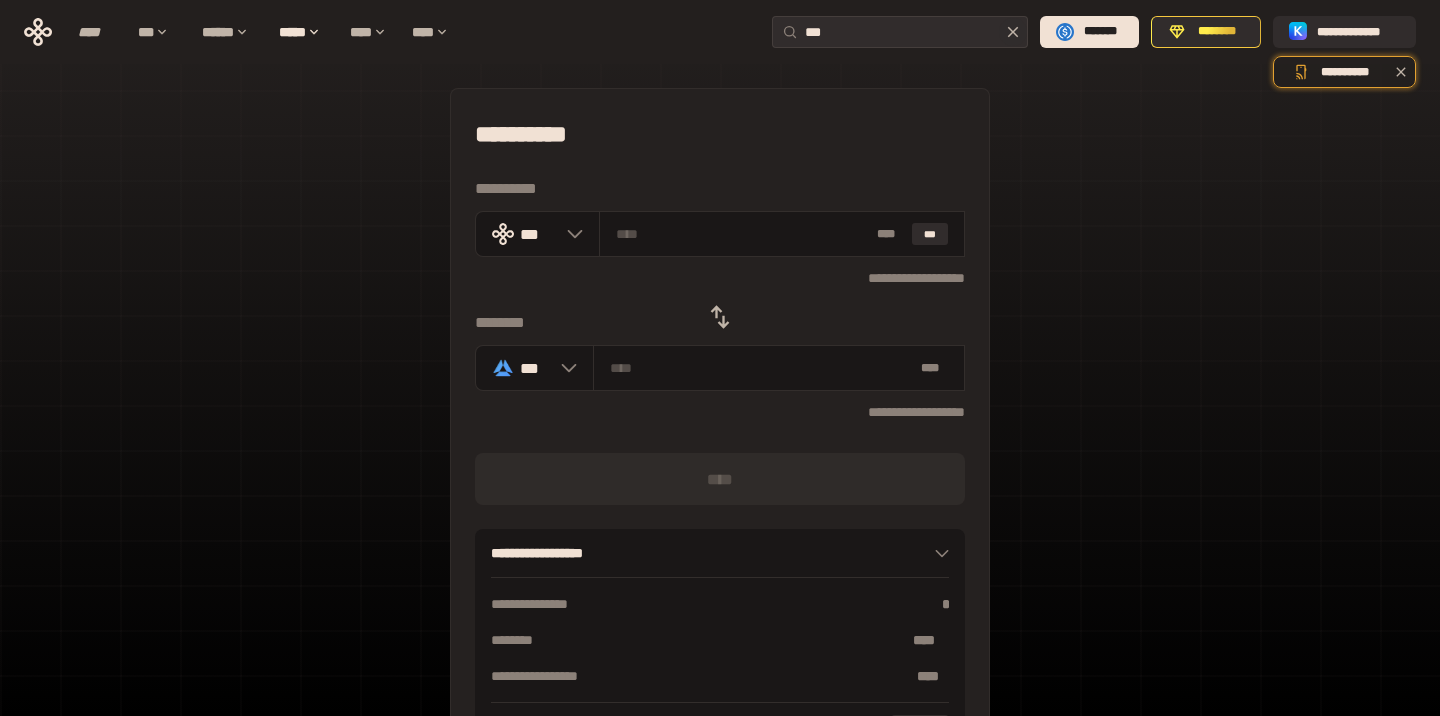 click 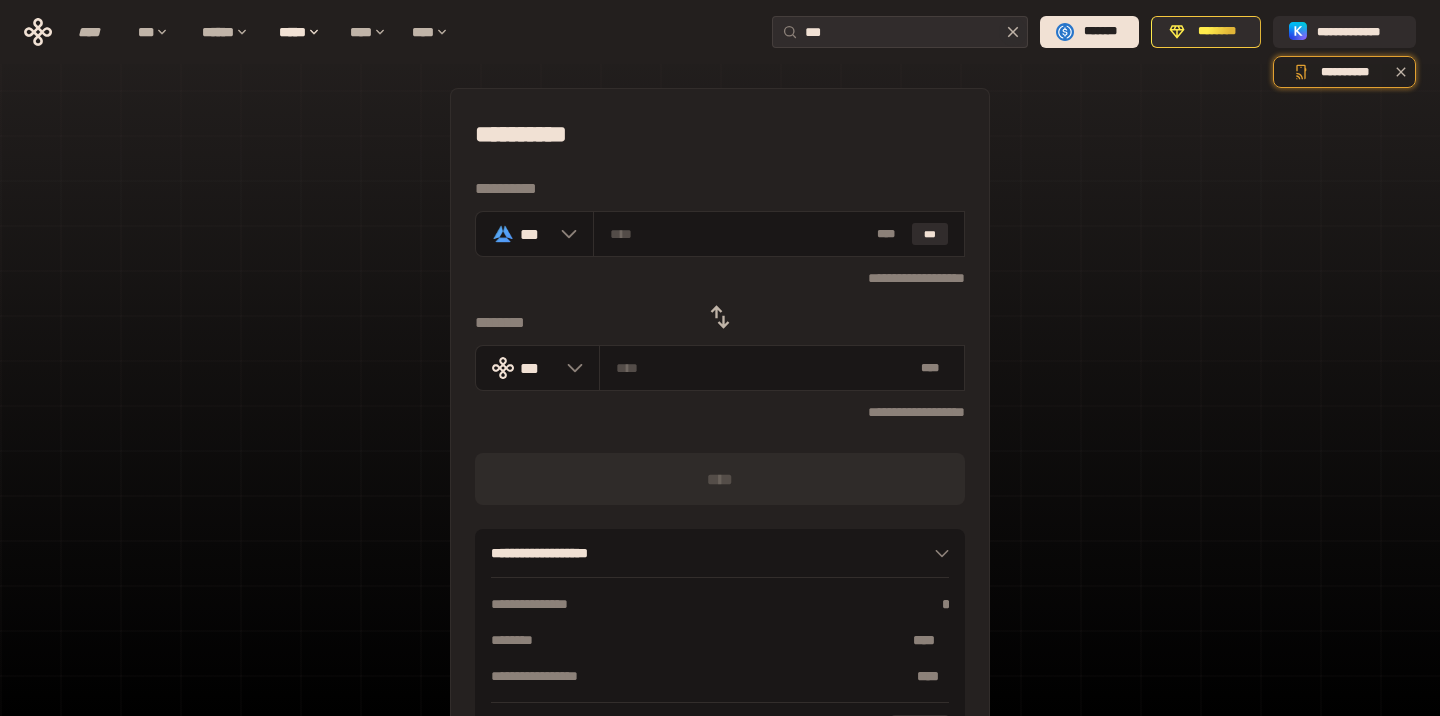 click on "**********" at bounding box center [720, 444] 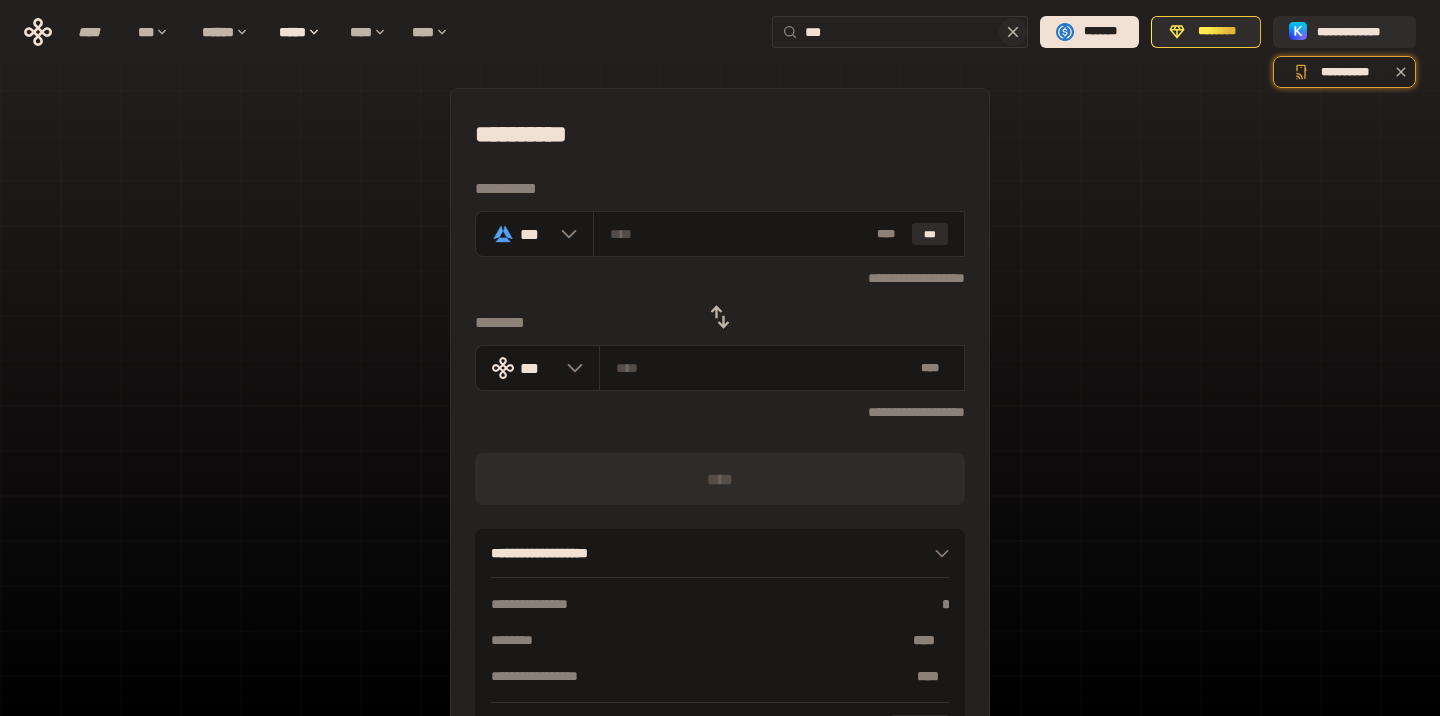 click 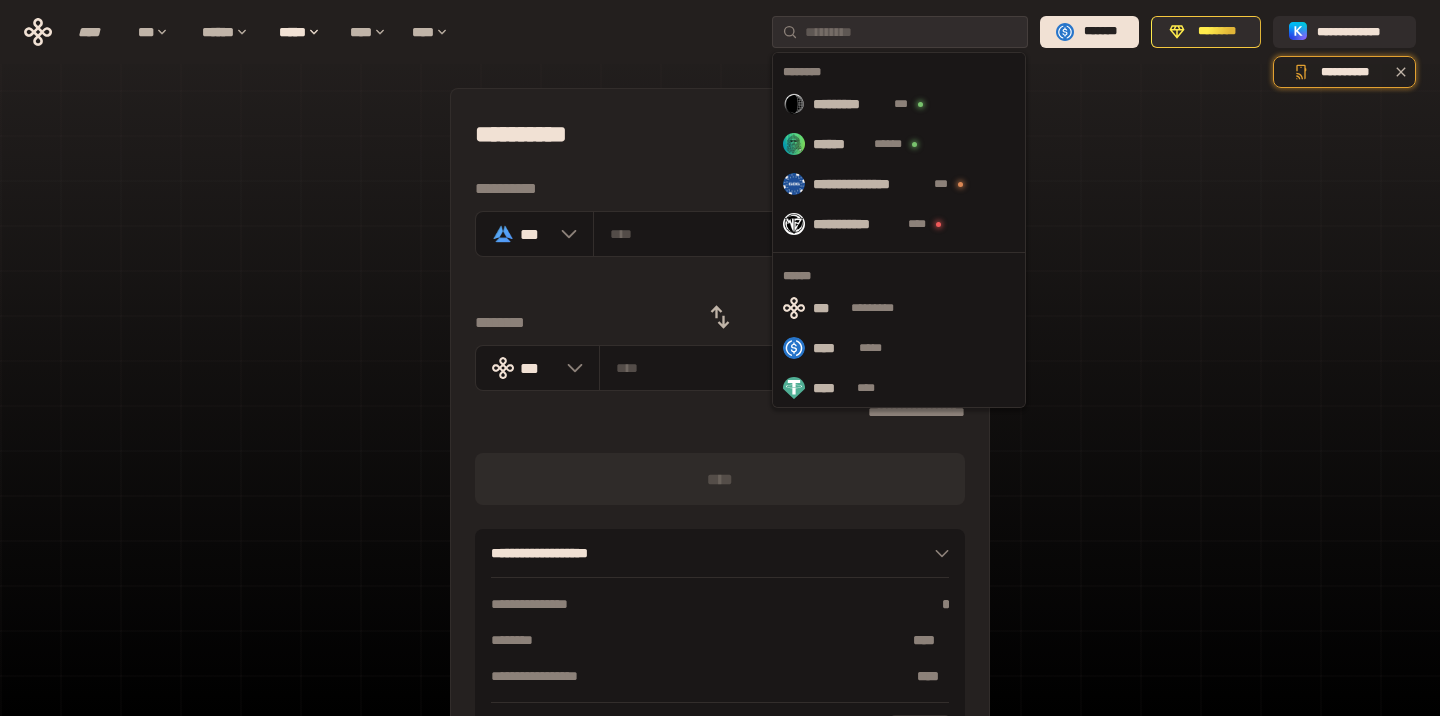 click on "**********" at bounding box center (720, 444) 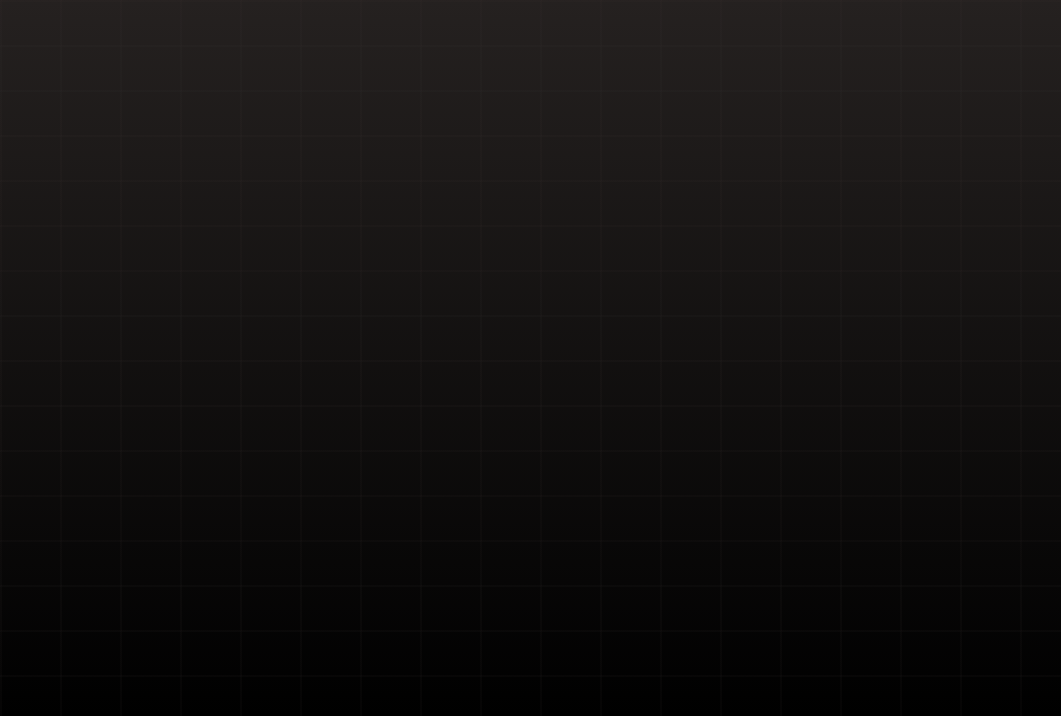 scroll, scrollTop: 0, scrollLeft: 0, axis: both 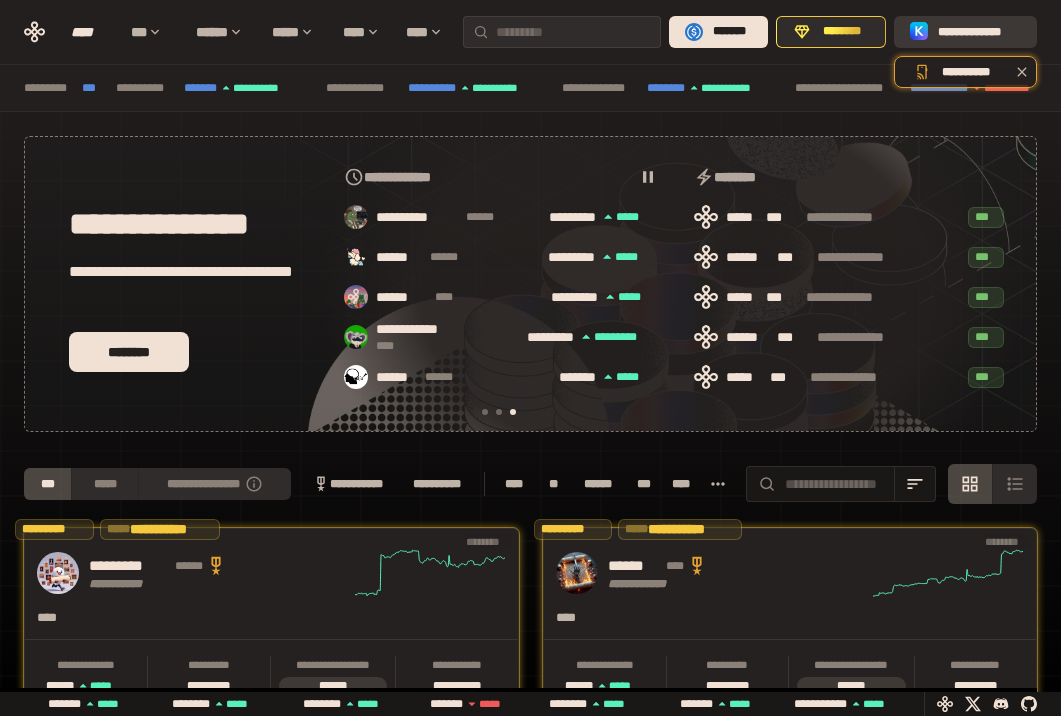 click on "**********" at bounding box center (979, 32) 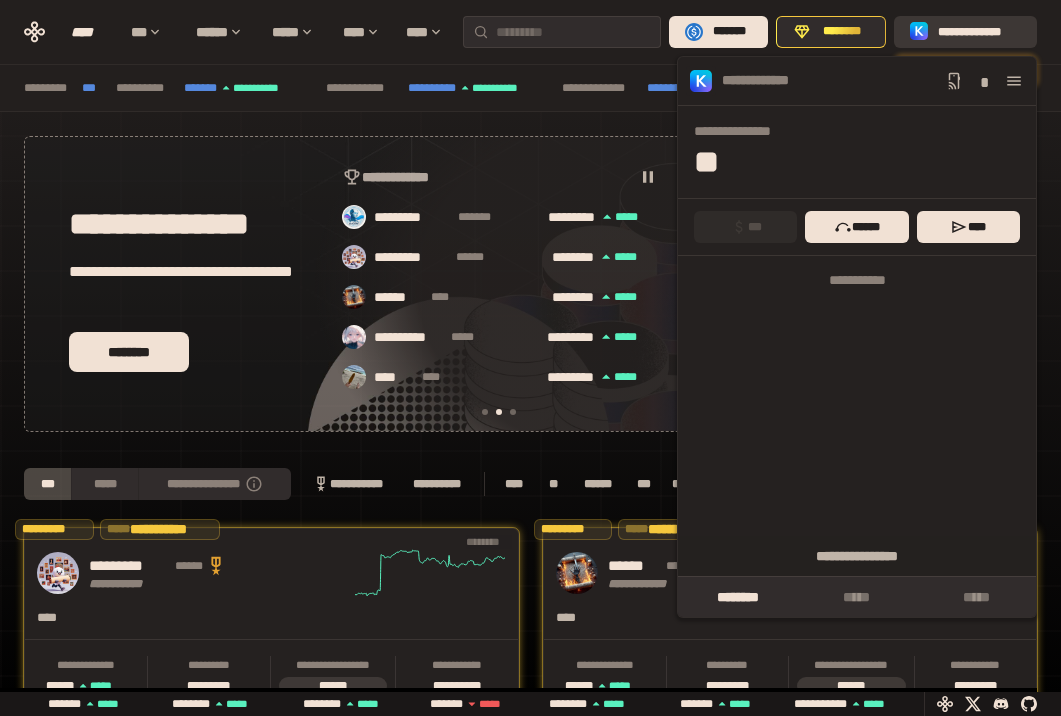scroll, scrollTop: 0, scrollLeft: 366, axis: horizontal 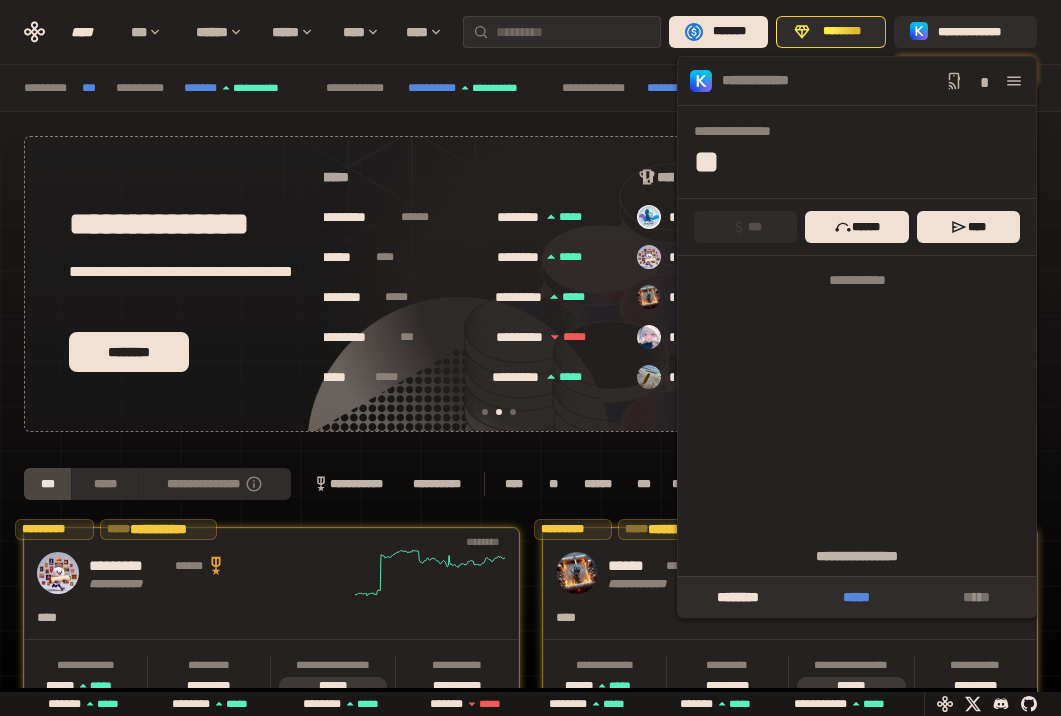 click on "*****" at bounding box center (856, 597) 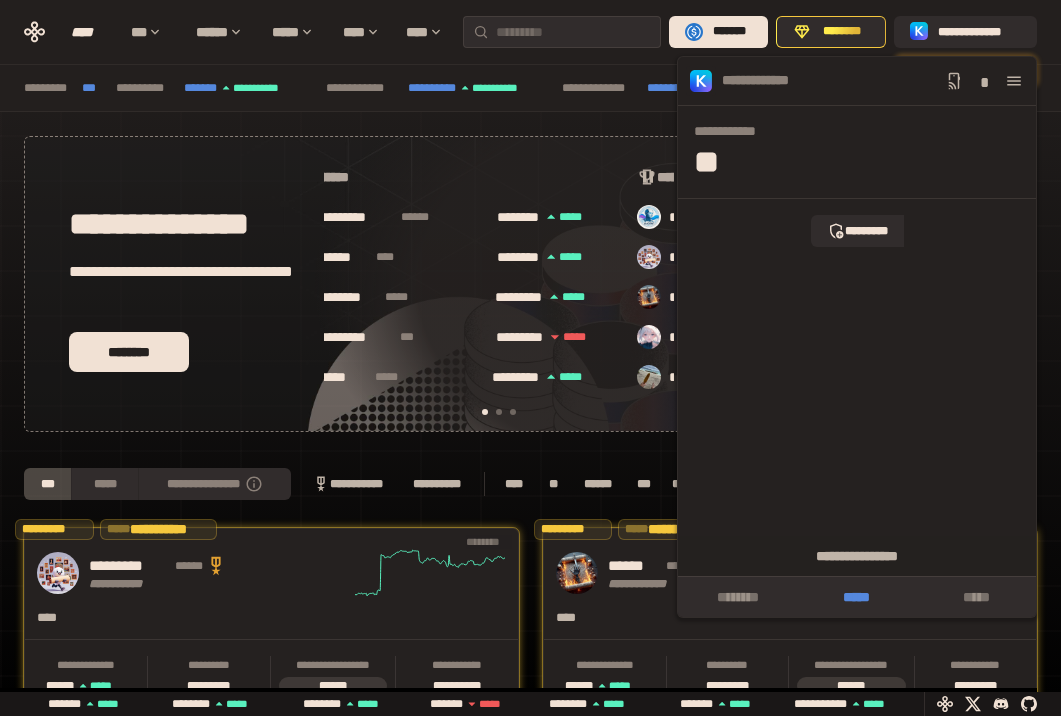 scroll, scrollTop: 0, scrollLeft: 16, axis: horizontal 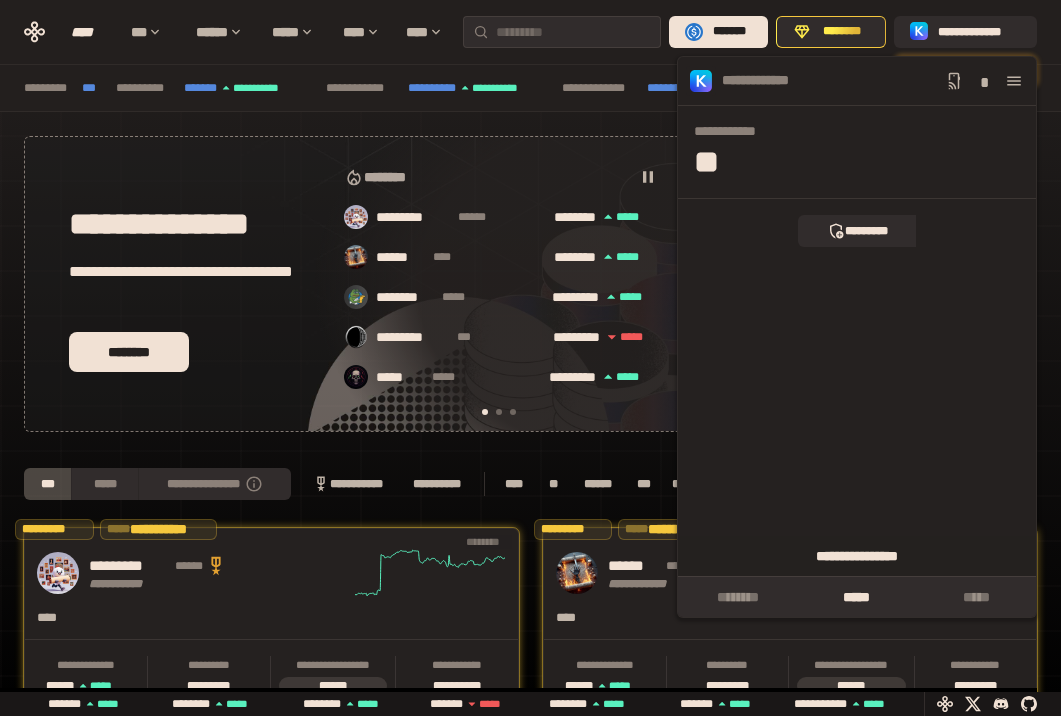 click on "**********" at bounding box center (857, 556) 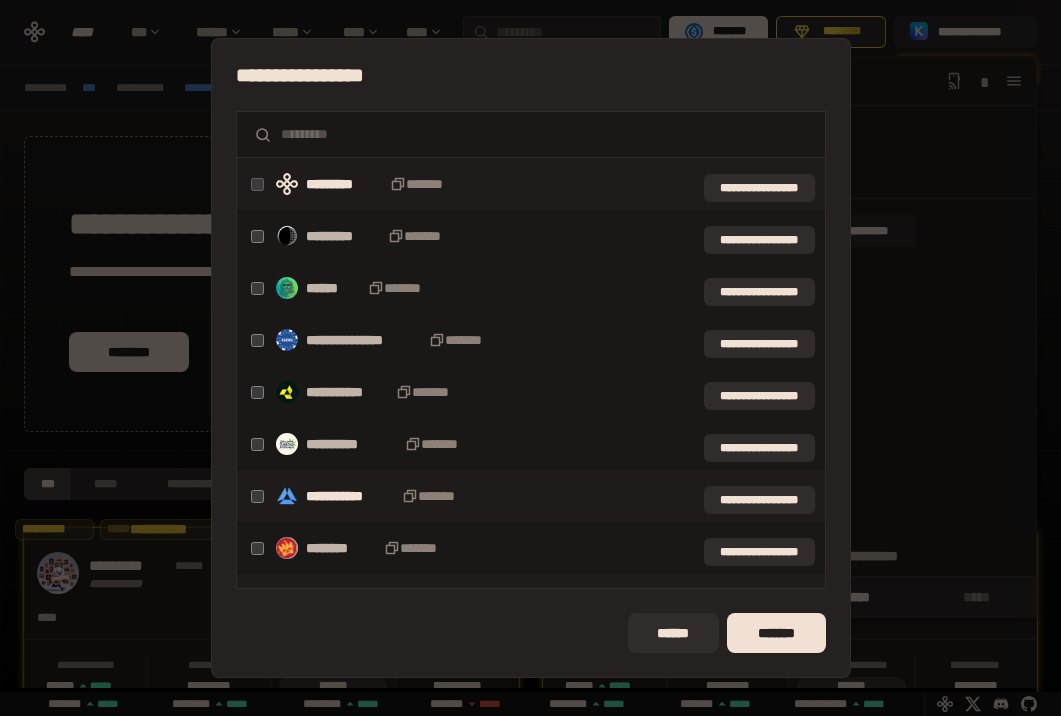 scroll, scrollTop: 0, scrollLeft: 366, axis: horizontal 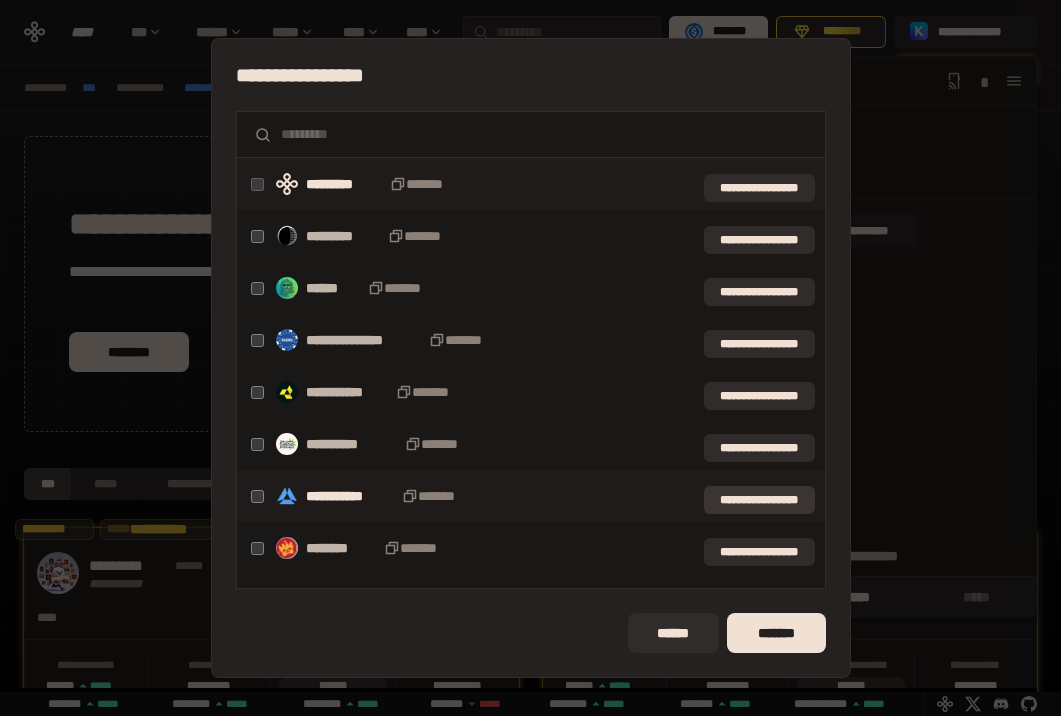 click on "**********" at bounding box center (759, 500) 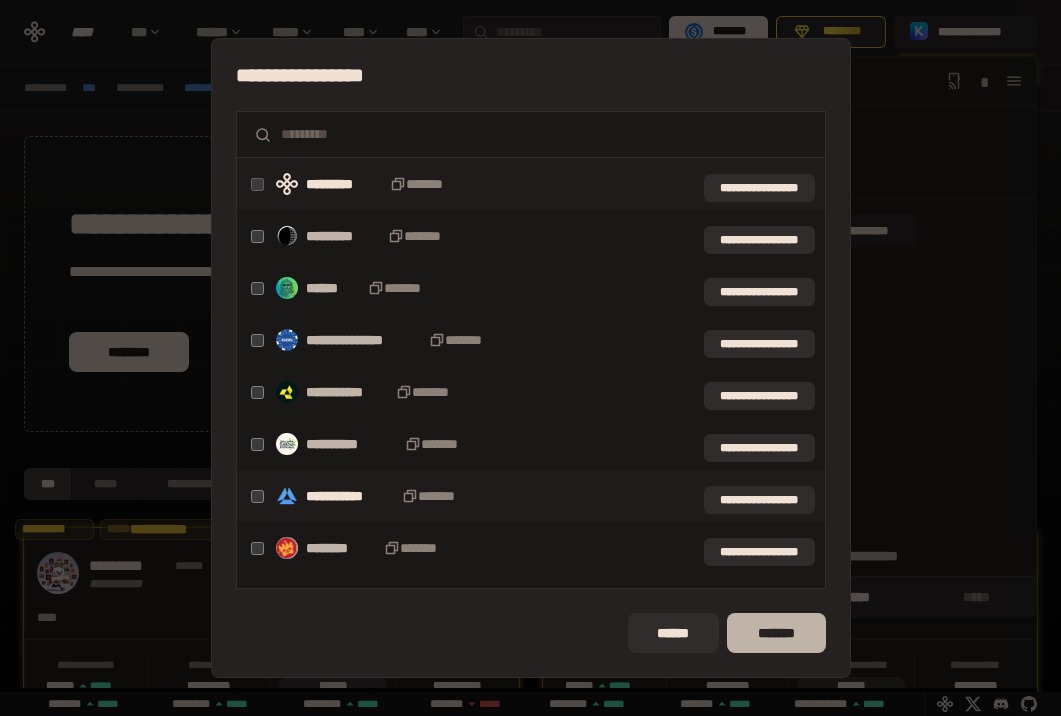 click on "*******" at bounding box center [776, 633] 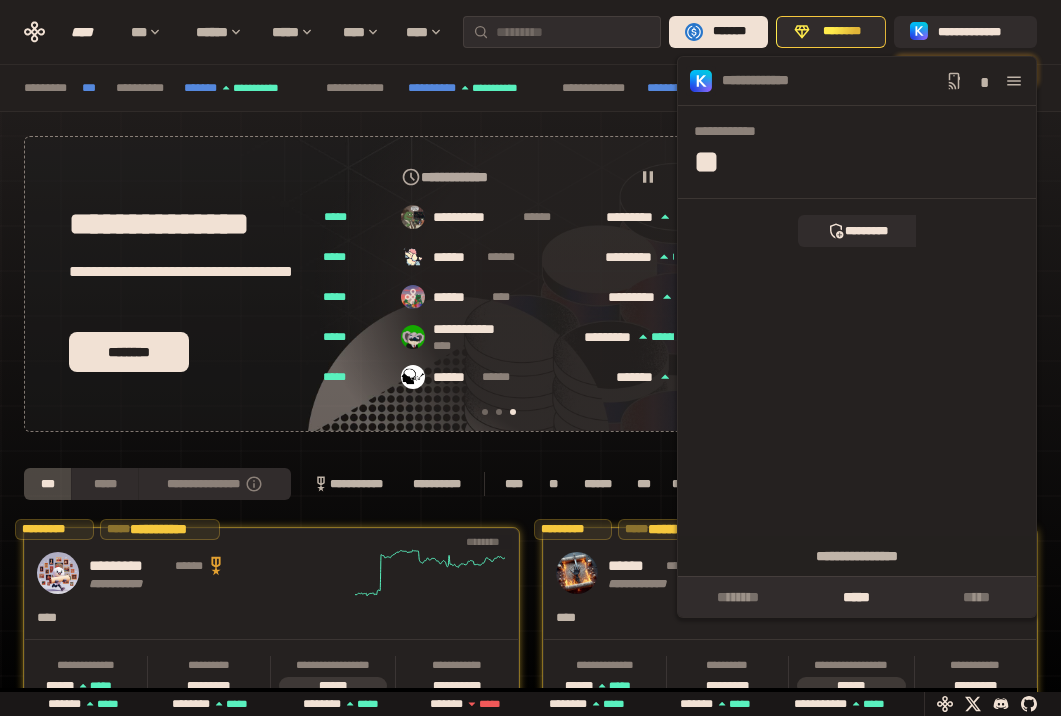scroll, scrollTop: 0, scrollLeft: 716, axis: horizontal 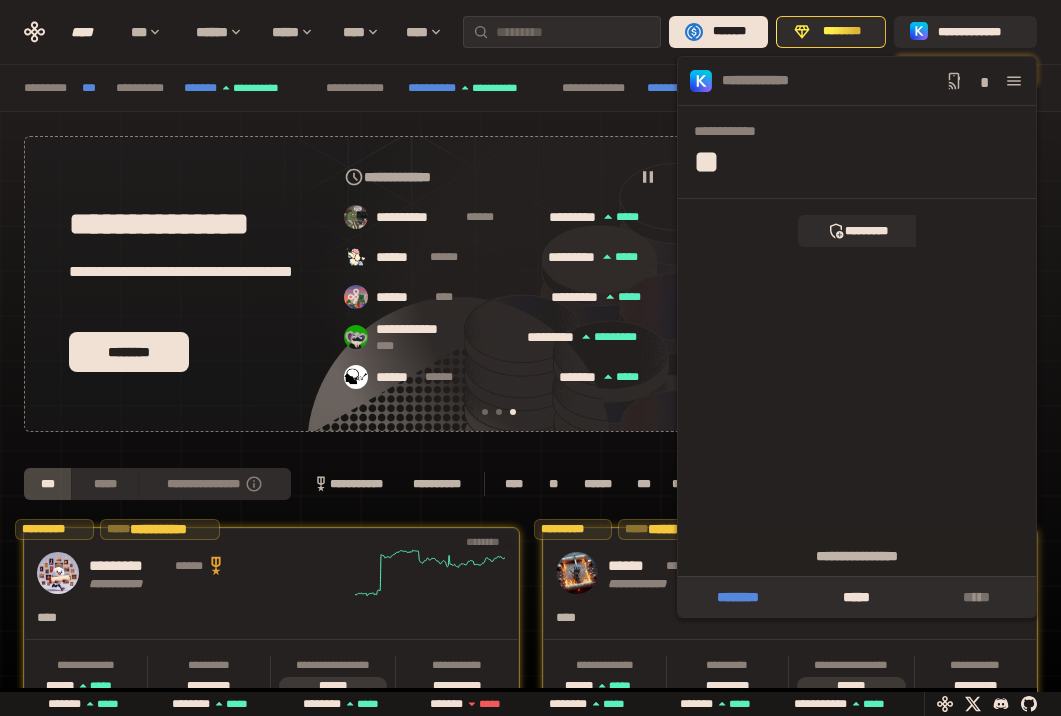 click on "********" at bounding box center [737, 597] 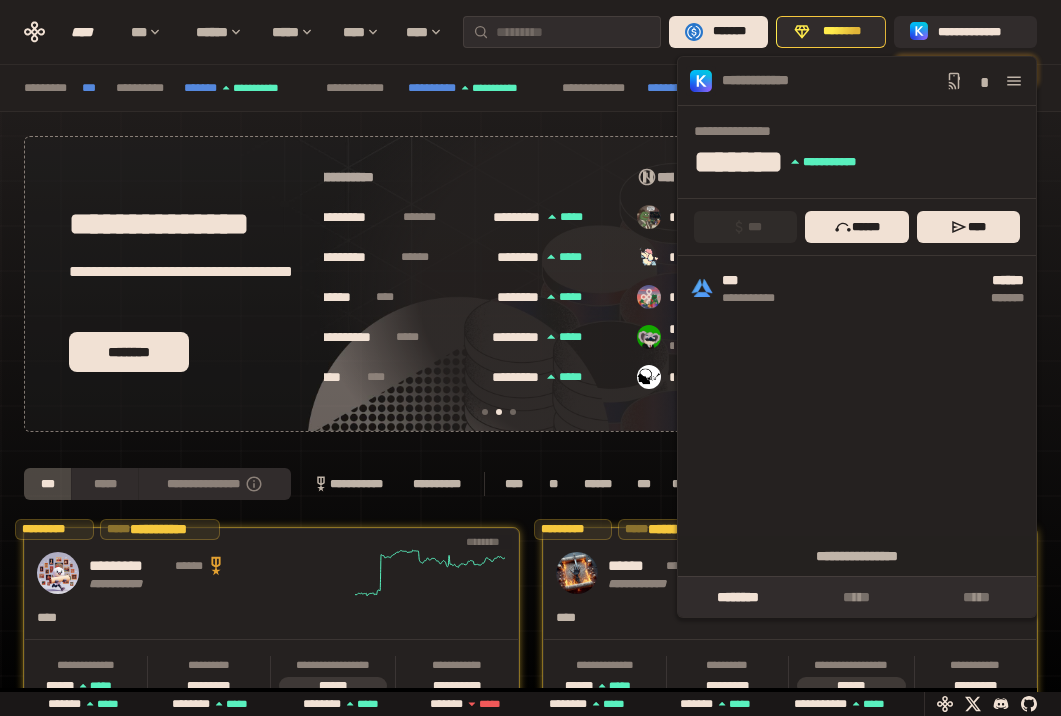 scroll, scrollTop: 0, scrollLeft: 366, axis: horizontal 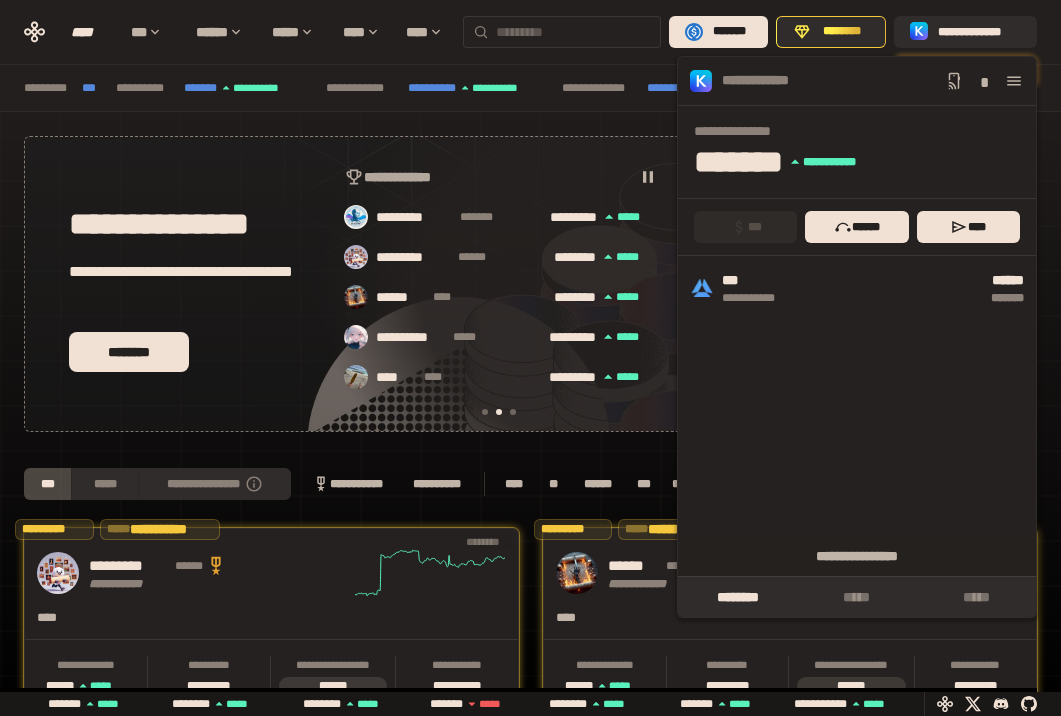 click at bounding box center (574, 32) 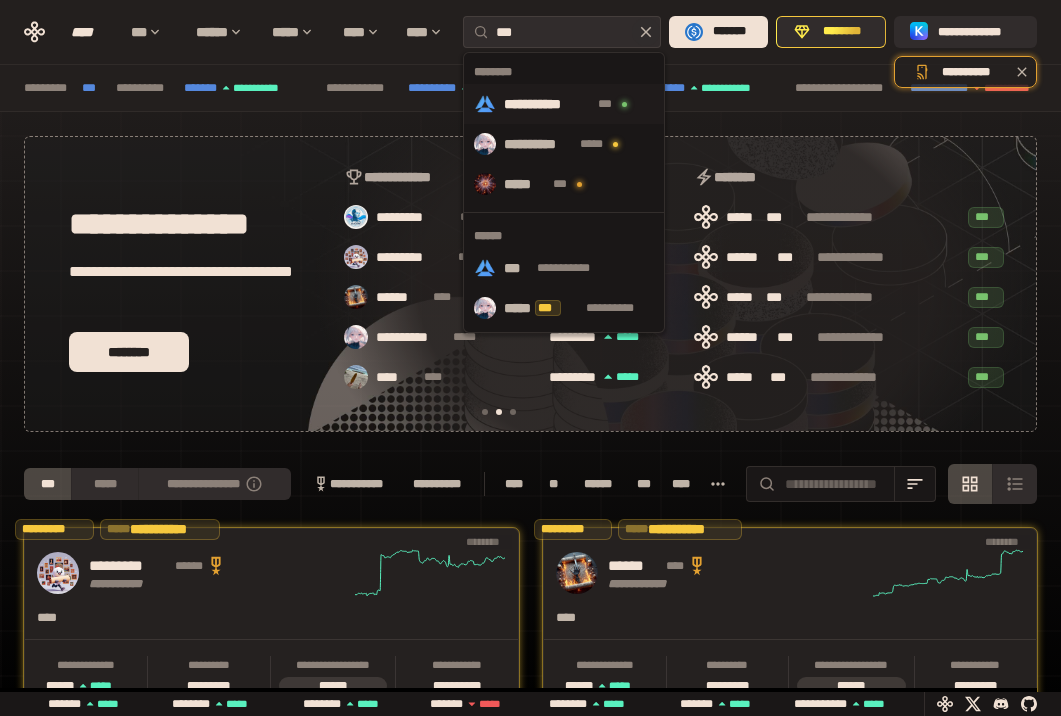 type on "***" 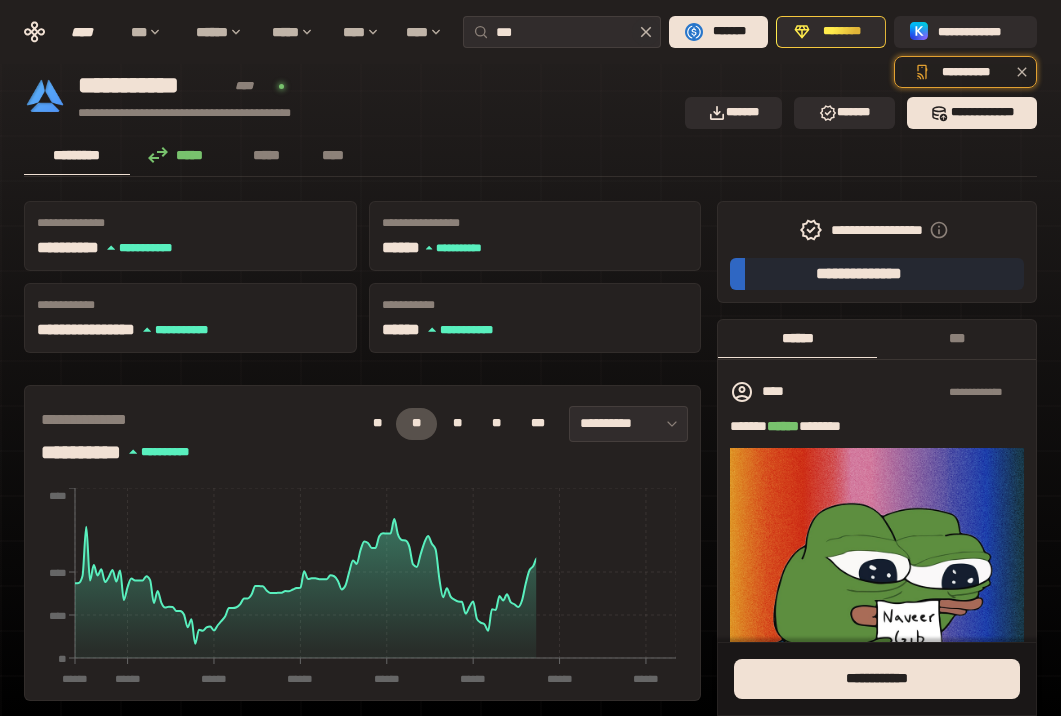 click on "*****" at bounding box center [181, 155] 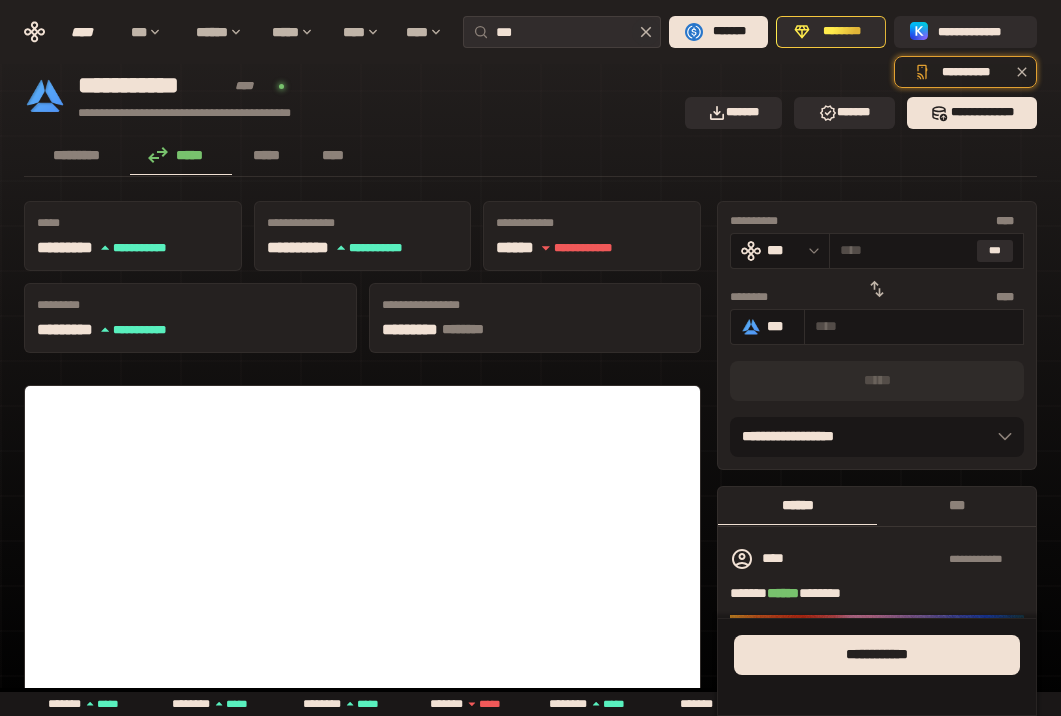click 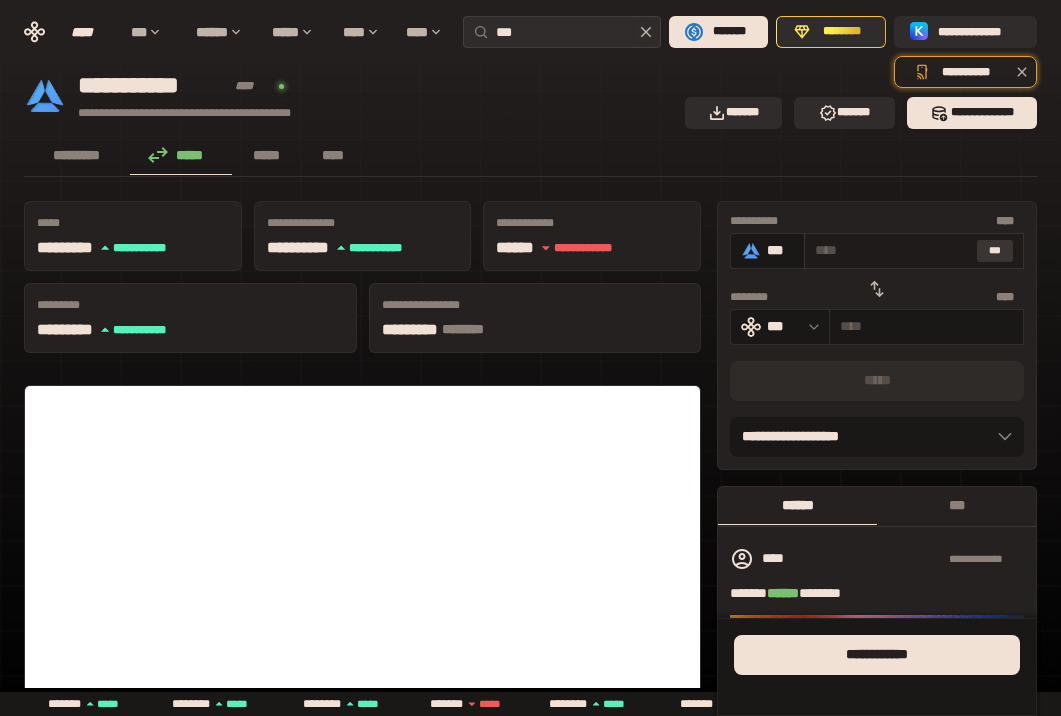 click on "***" at bounding box center (995, 251) 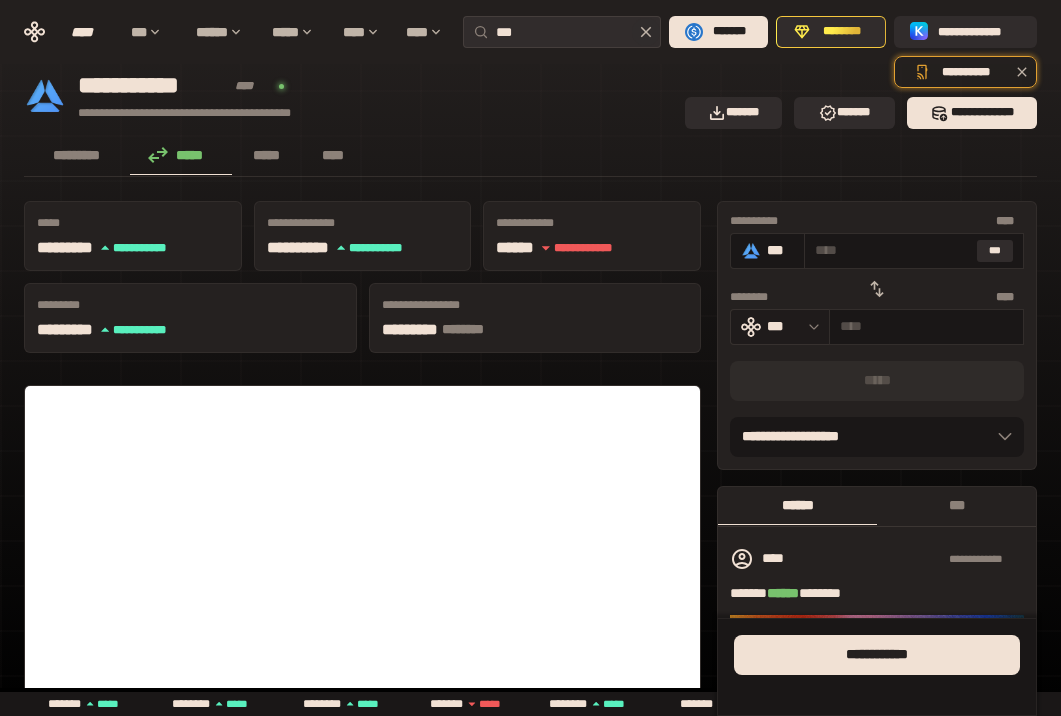 click 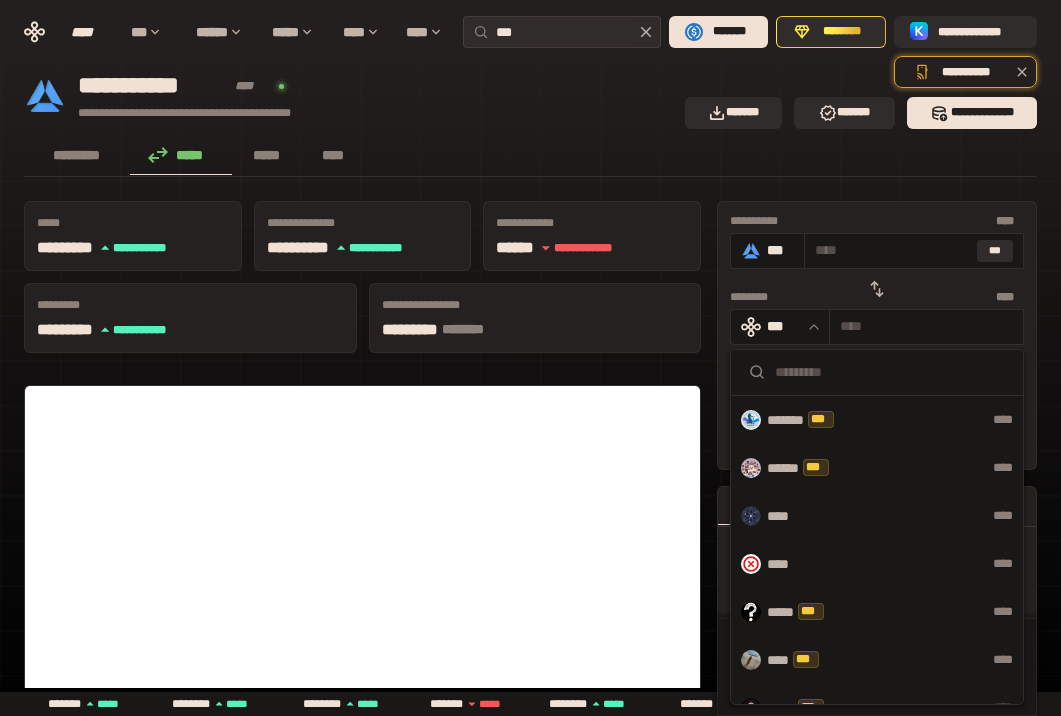 click at bounding box center (877, 373) 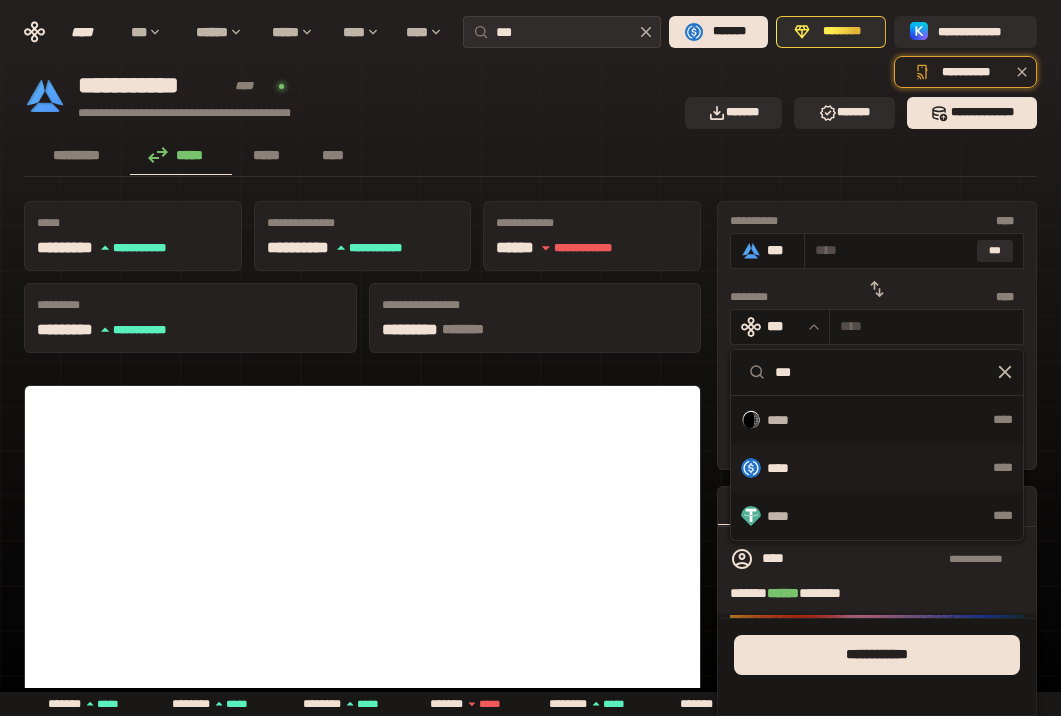 type on "***" 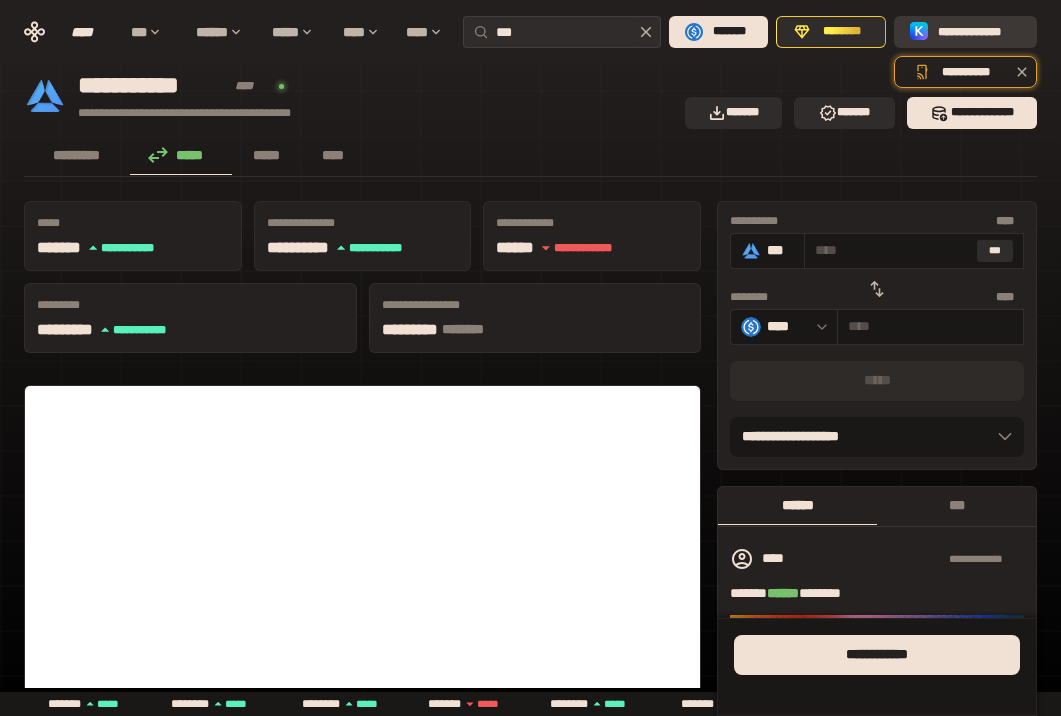 click on "**********" at bounding box center [979, 32] 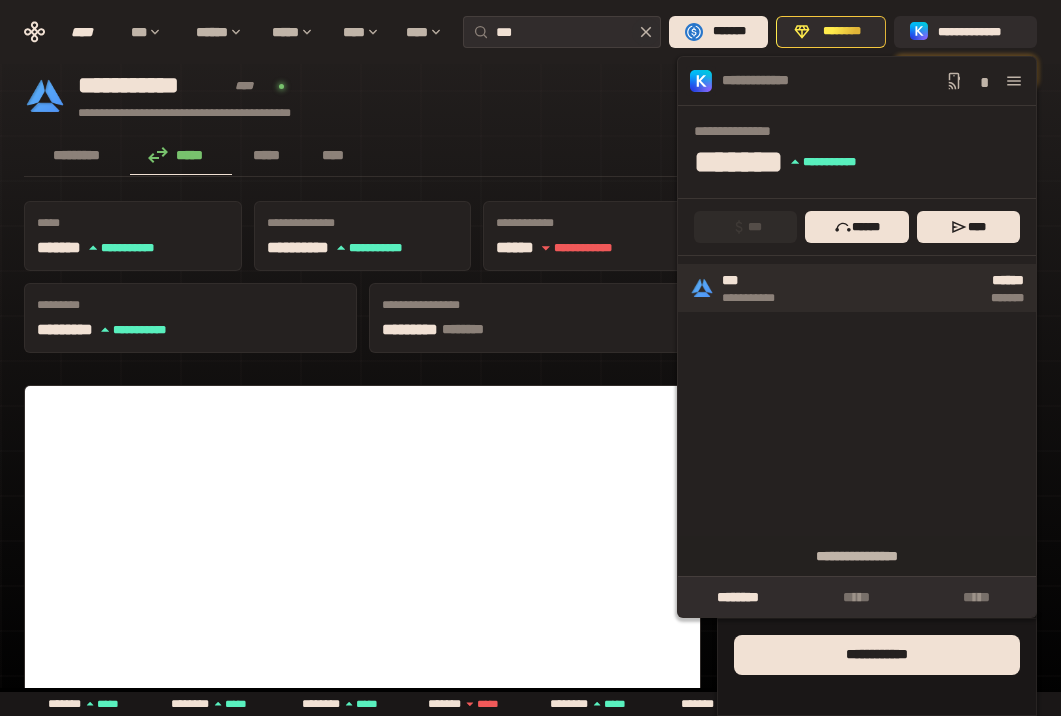 click on "****** *******" at bounding box center (914, 288) 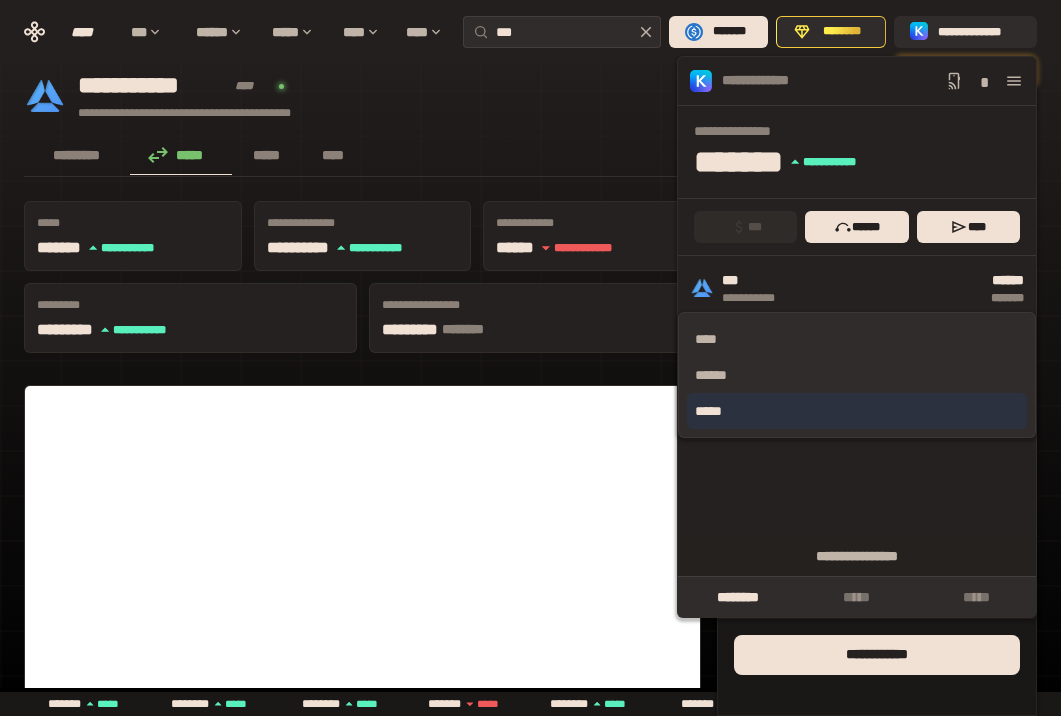 click on "*****" at bounding box center (857, 411) 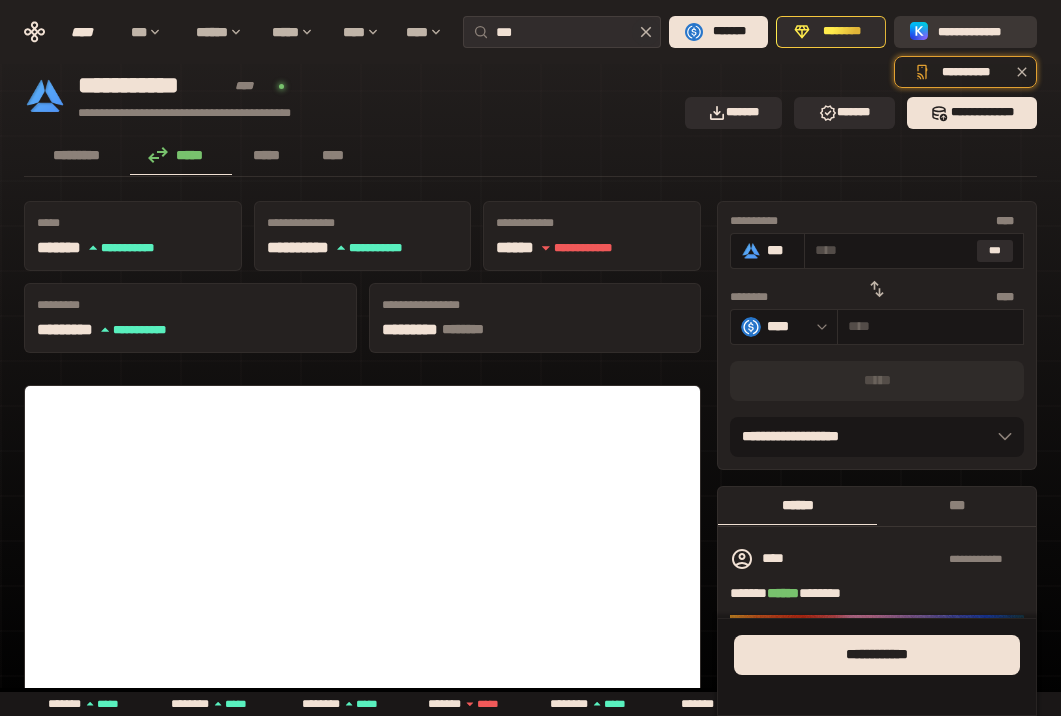 click on "**********" at bounding box center [965, 32] 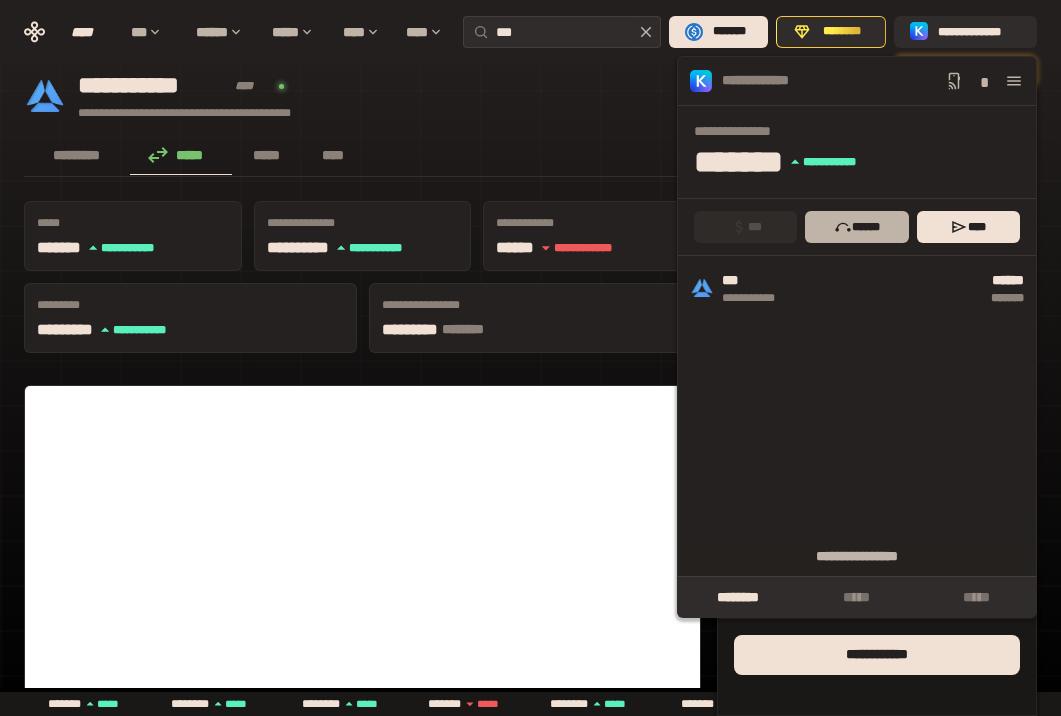 click on "******" at bounding box center (856, 227) 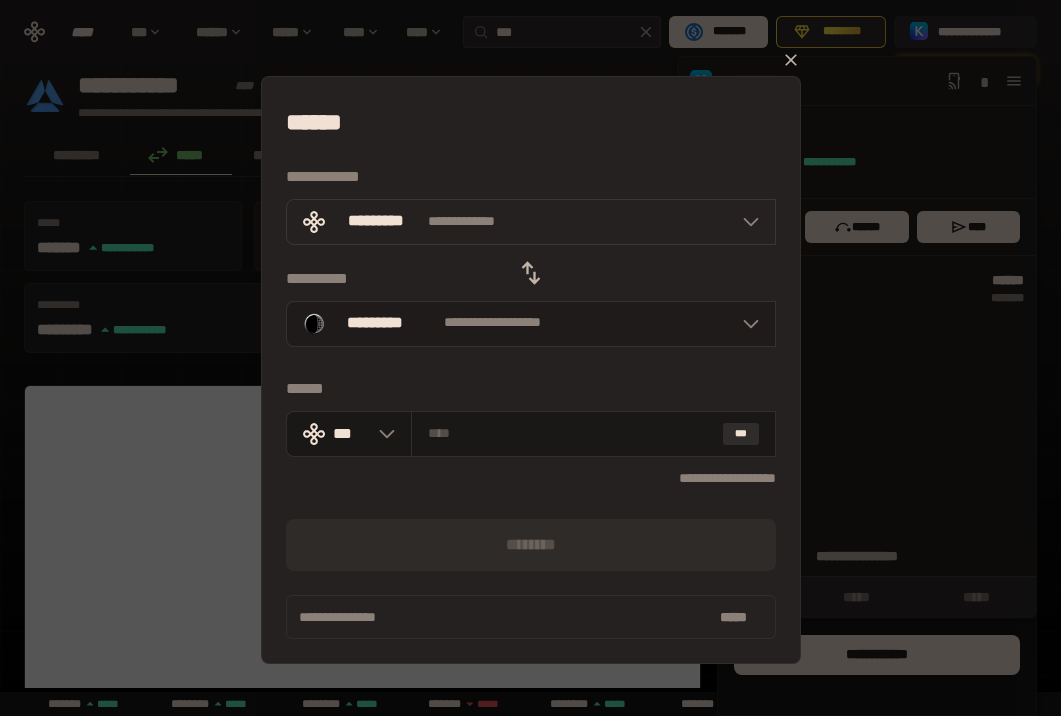 click on "**********" at bounding box center [531, 324] 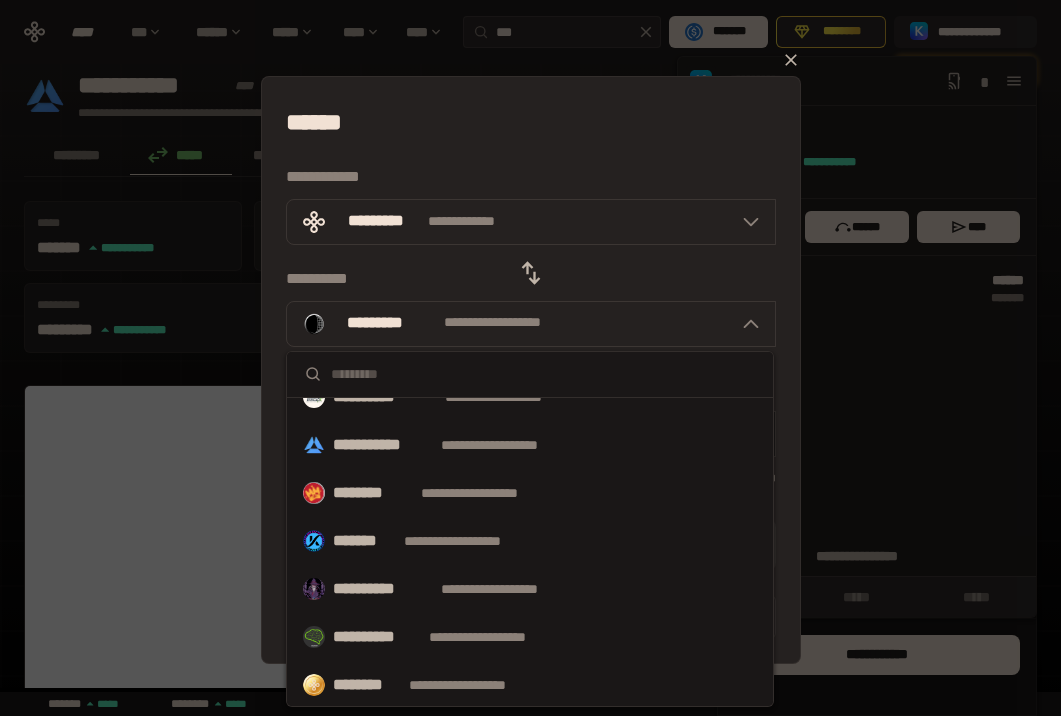 scroll, scrollTop: 210, scrollLeft: 0, axis: vertical 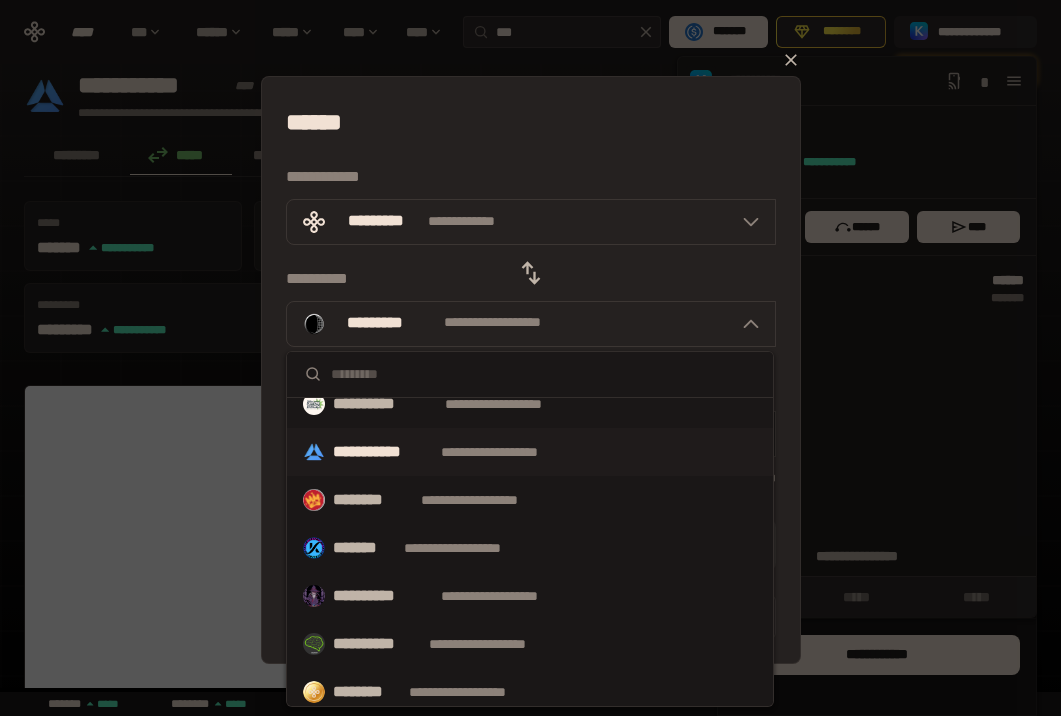 click on "**********" at bounding box center [508, 452] 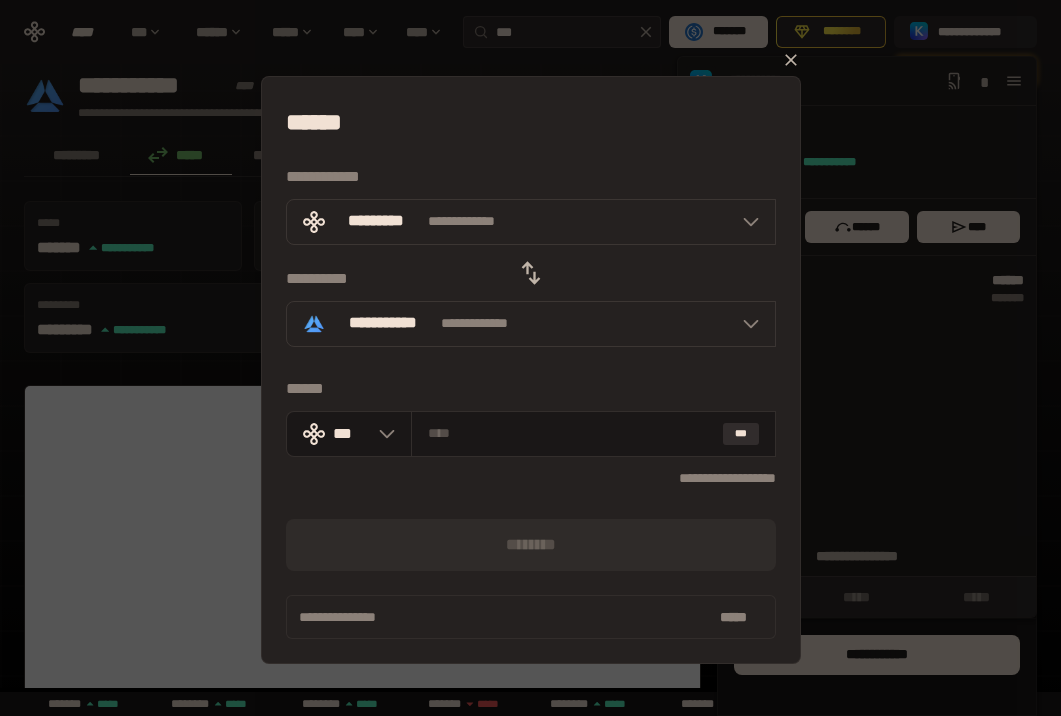 click 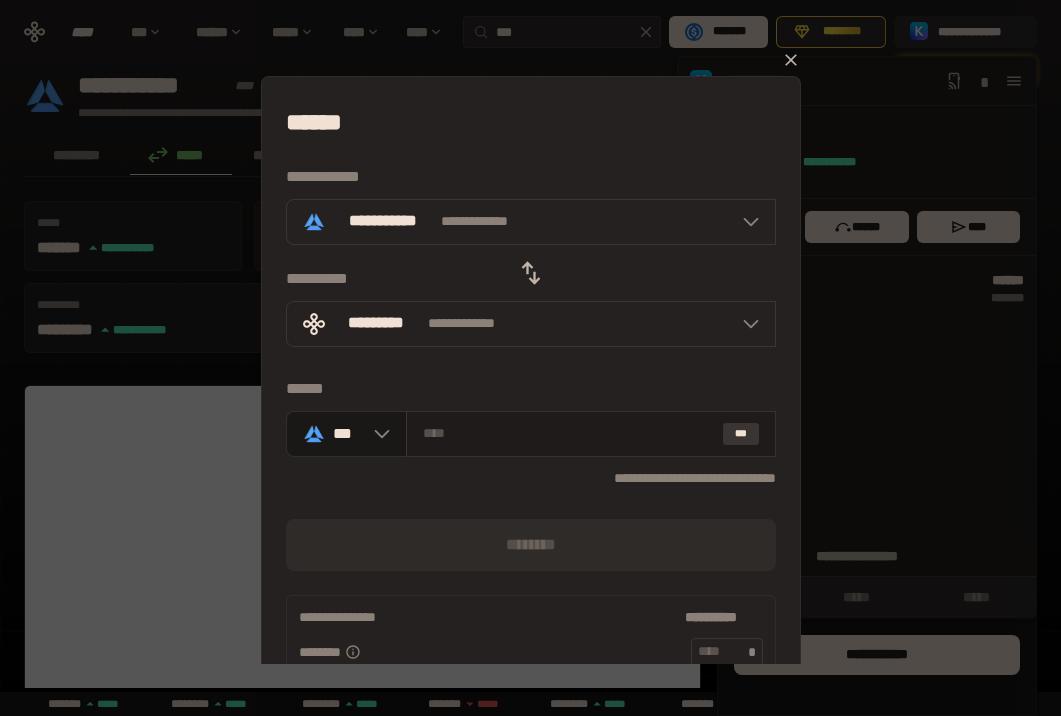 click on "***" at bounding box center [741, 434] 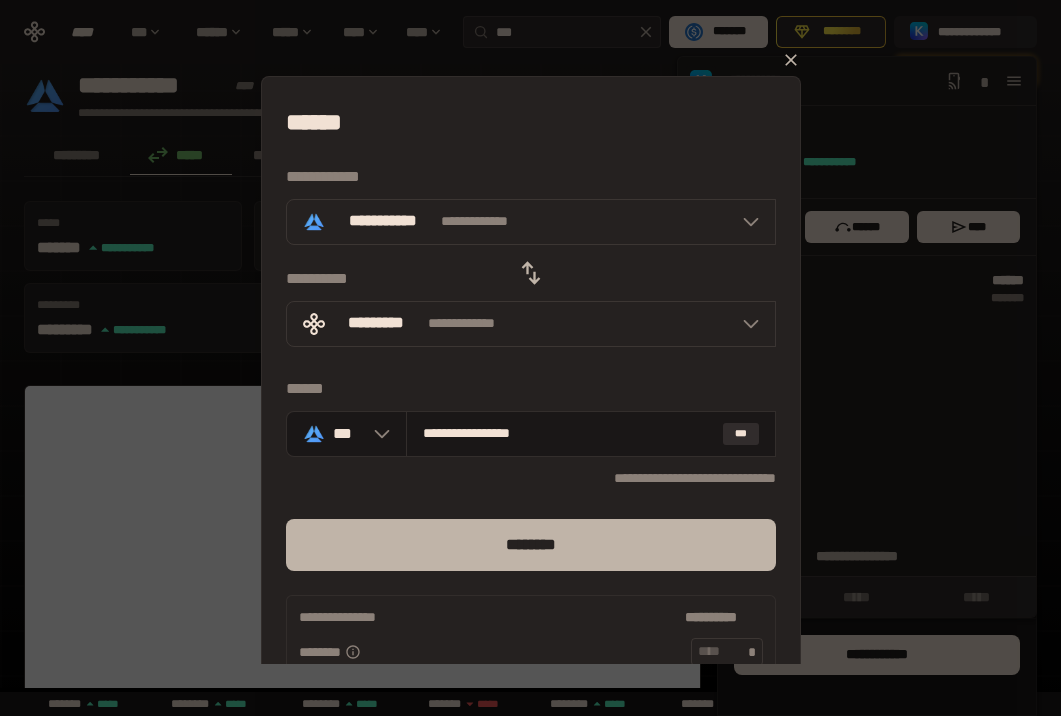 click on "********" at bounding box center [531, 545] 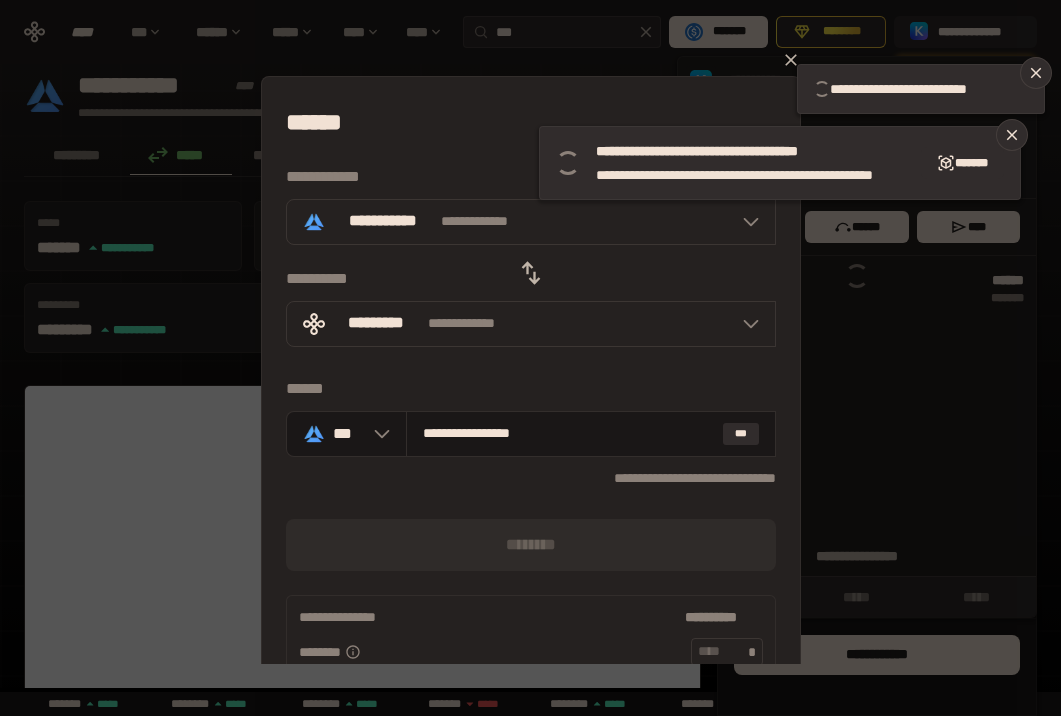 type 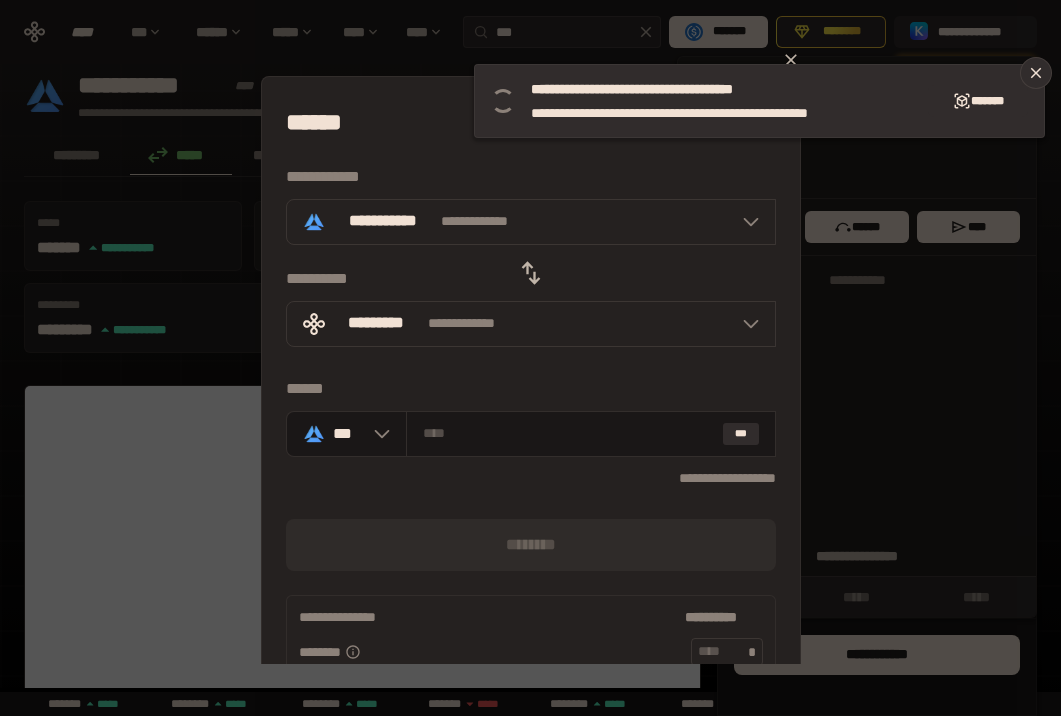 click on "[FIRST] [LAST] [EMAIL] [PHONE] [ADDRESS] [CITY] [STATE] [ZIP] [COUNTRY] [DATE] [AGE] [GENDER] [OCCUPATION] [COMPANY] [JOB_TITLE] [MARITAL_STATUS] [RELIGION] [ETHNICITY]" at bounding box center [530, 358] 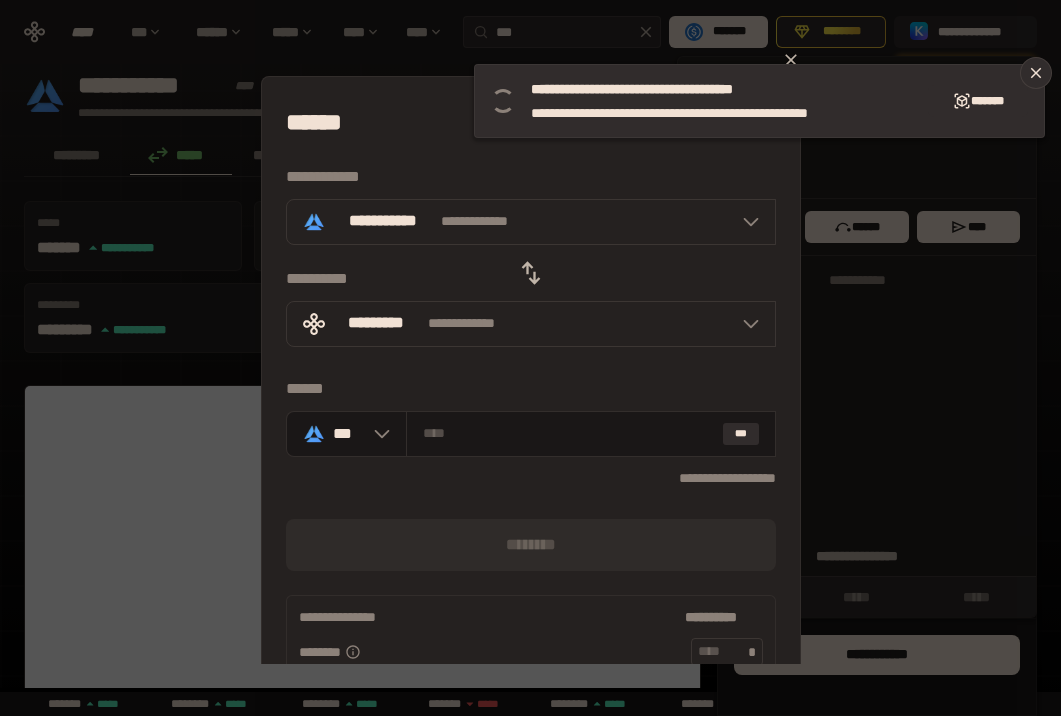 click 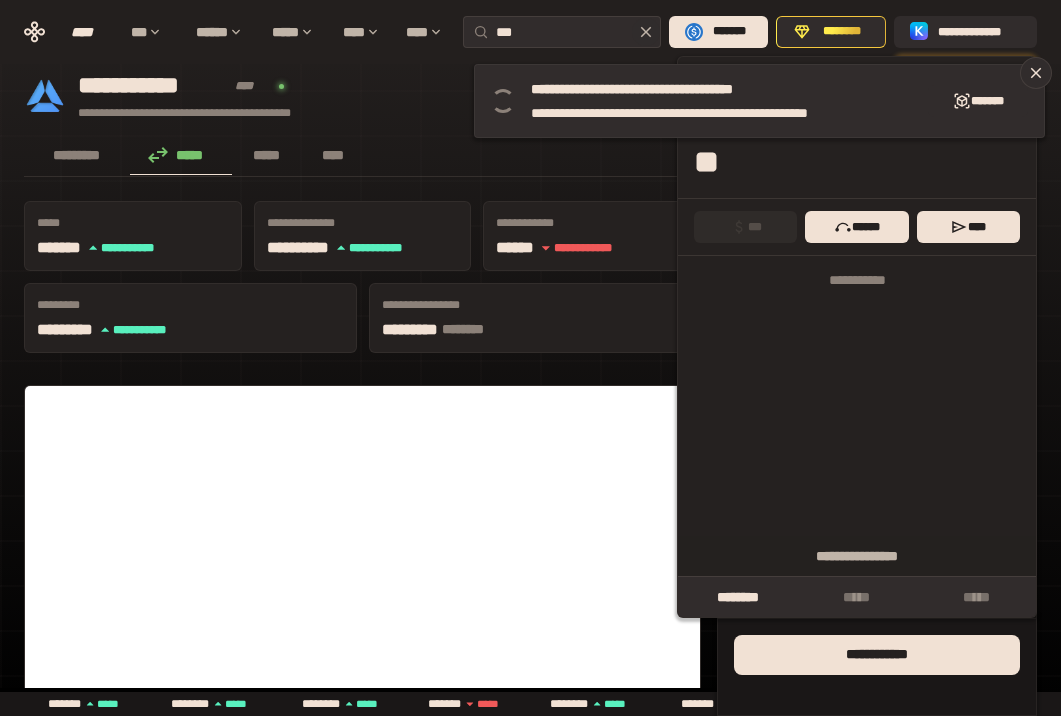 click on "[FIRST] [LAST] [EMAIL] [PHONE] [ADDRESS] [CITY] [STATE] [ZIP] [COUNTRY] [DATE] [AGE] [GENDER] [OCCUPATION] [COMPANY] [JOB_TITLE] [MARITAL_STATUS] [RELIGION] [ETHNICITY]
[COMPANY] [PRODUCT] [VERSION] [OS] [HARDWARE] [IP_ADDRESS] [MAC_ADDRESS] [USER_AGENT] [BROWSER] [DEVICE_TYPE] [SCREEN_RESOLUTION] [TIMEZONE] [LANGUAGE] [COUNTRY_CODE] [CURRENCY] [PAYMENT_METHOD] [CARD_TYPE] [LAST_4_DIGITS]" at bounding box center [530, 919] 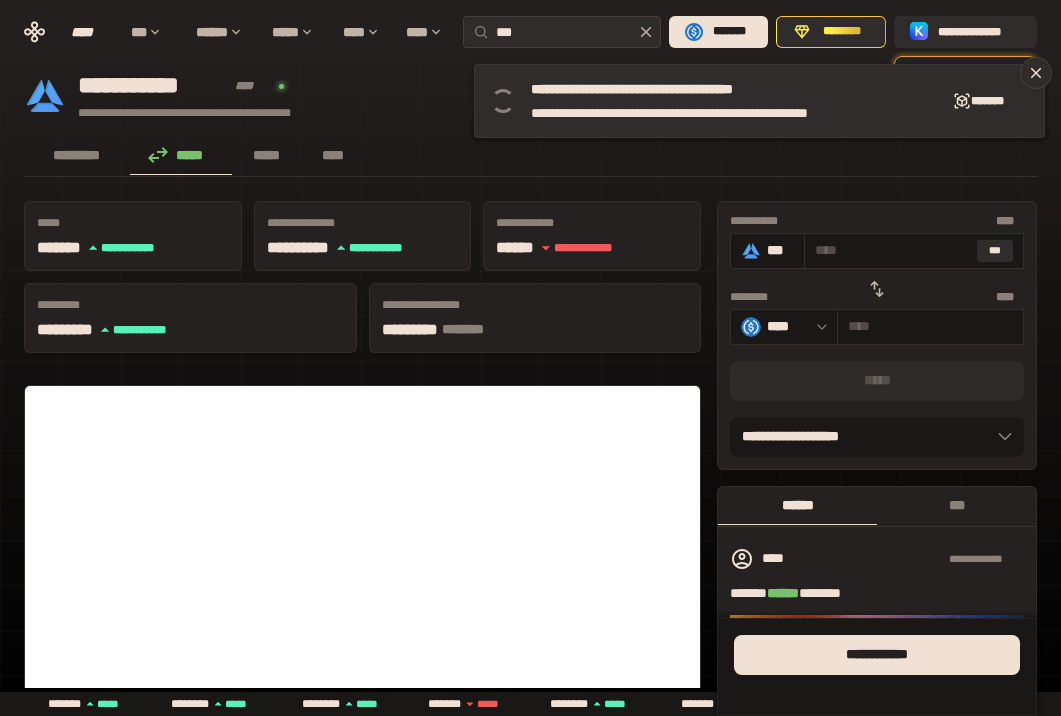 click 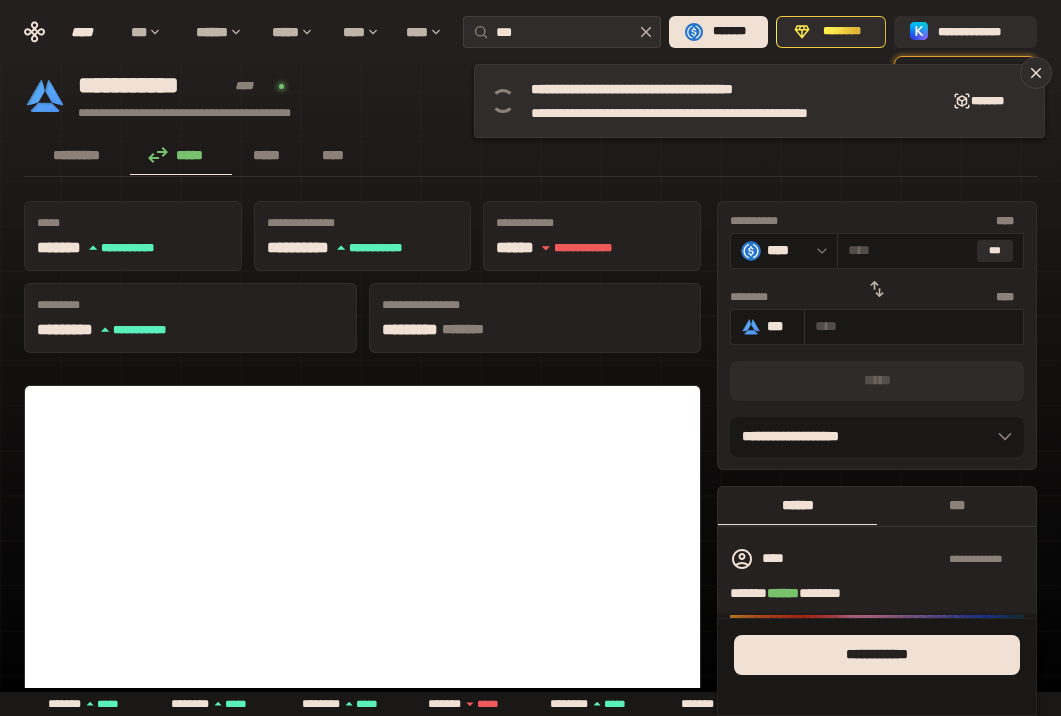 click 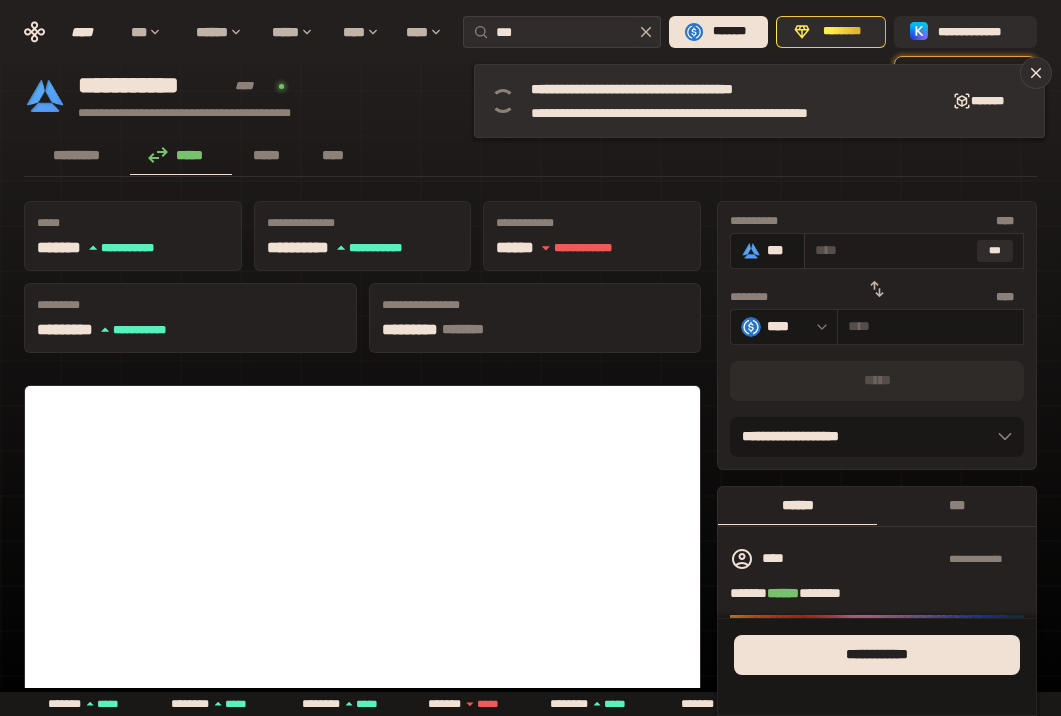 click on "* ** ***" at bounding box center (914, 251) 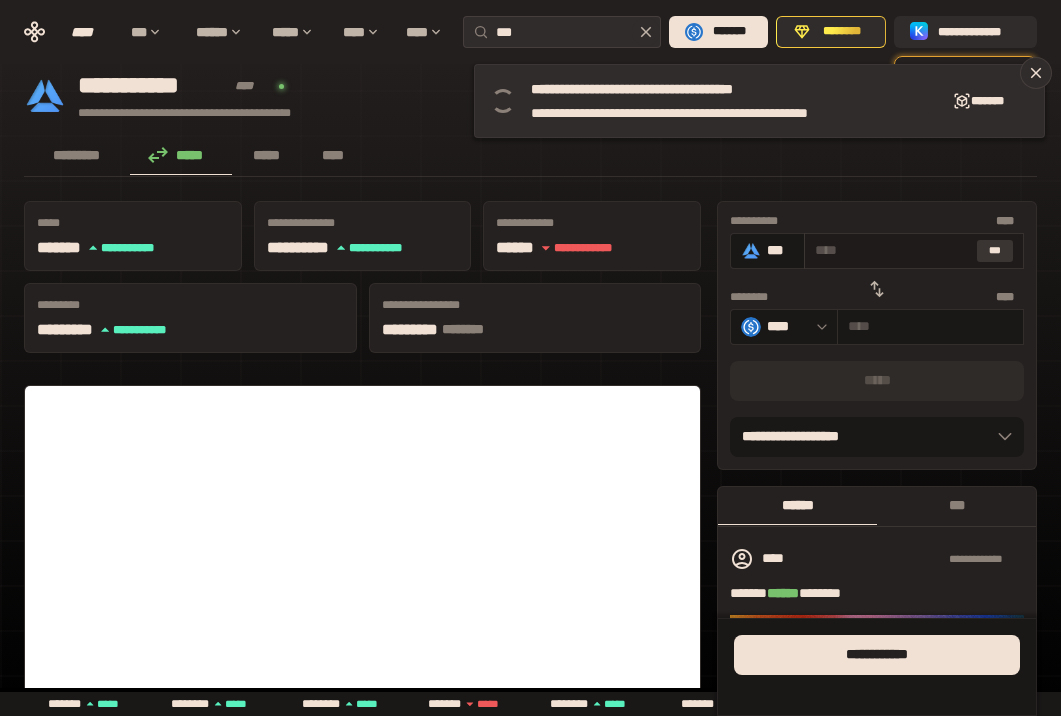 click on "***" at bounding box center (995, 251) 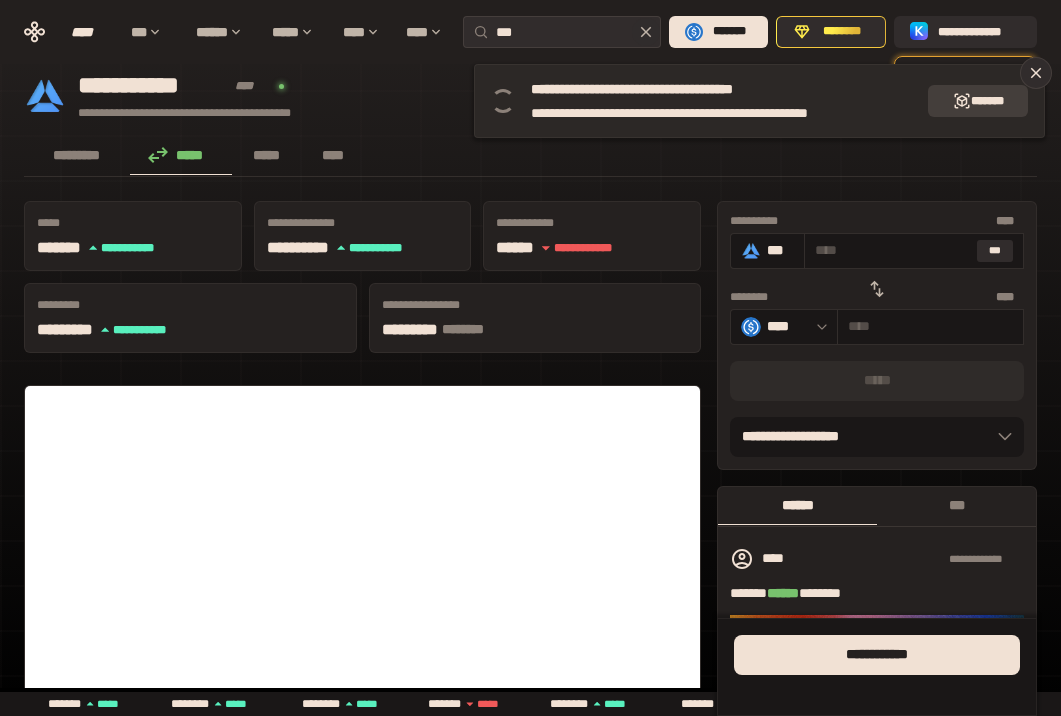 click on "*******" at bounding box center (978, 101) 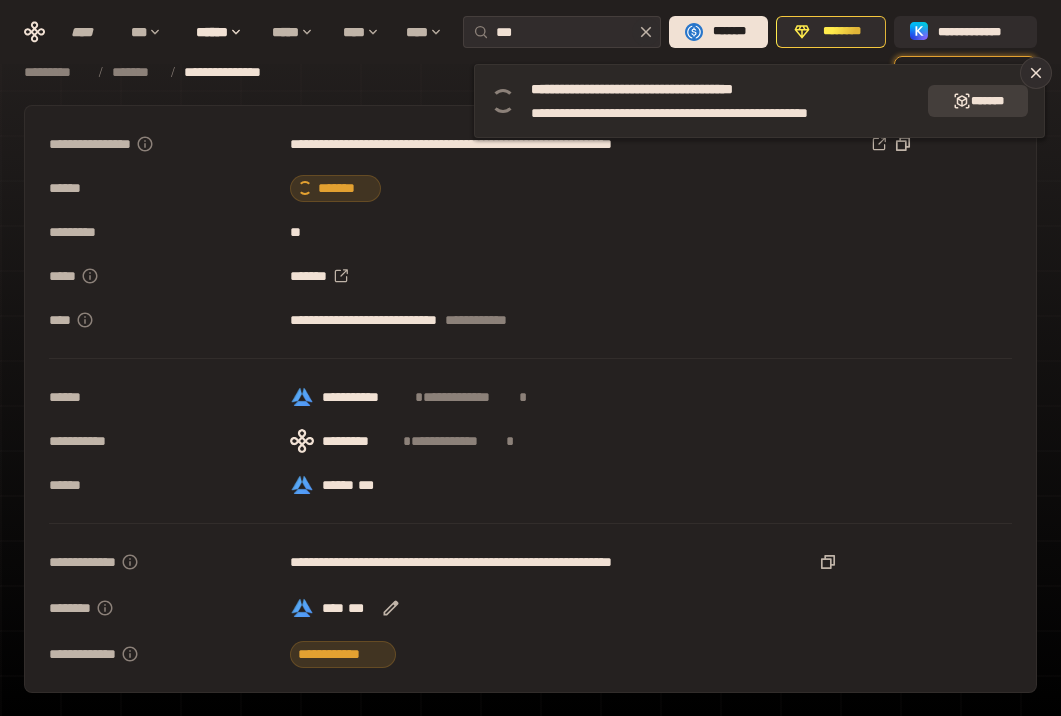 click on "*******" at bounding box center (978, 101) 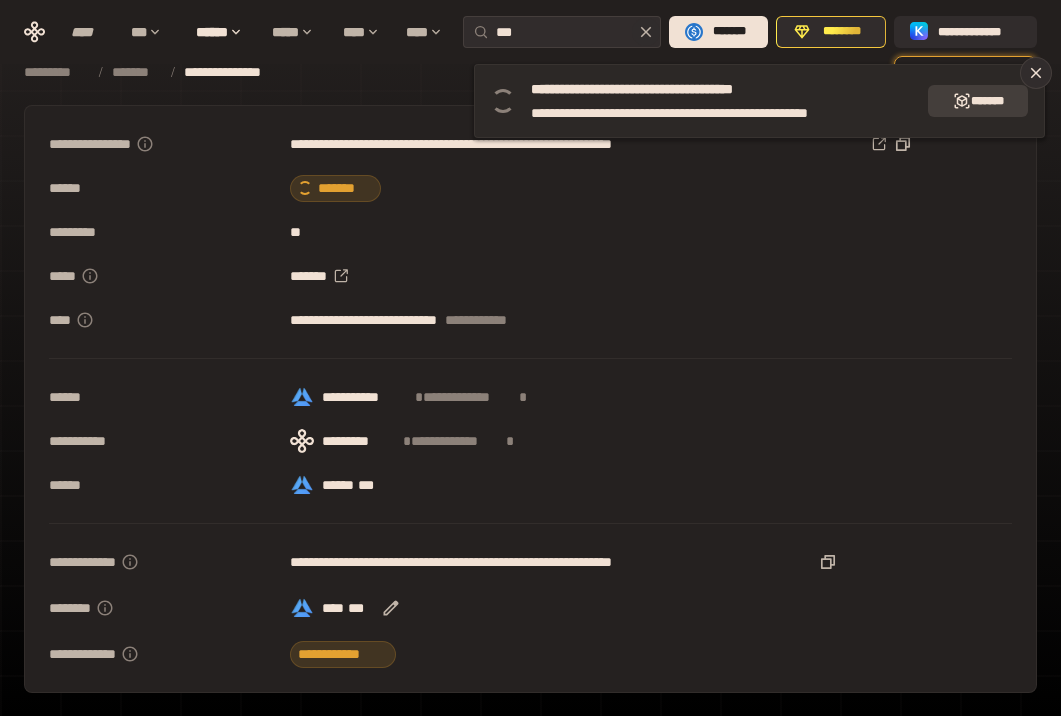 click 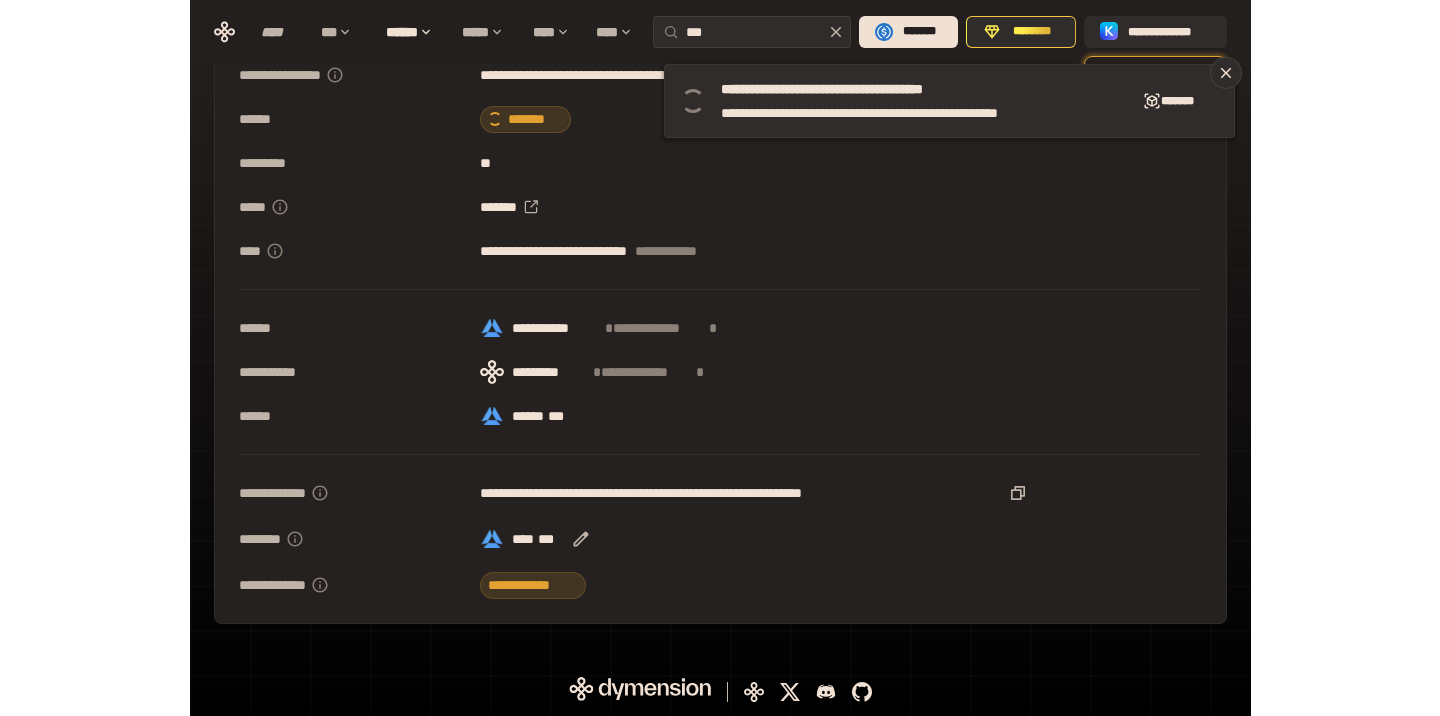 scroll, scrollTop: 20, scrollLeft: 0, axis: vertical 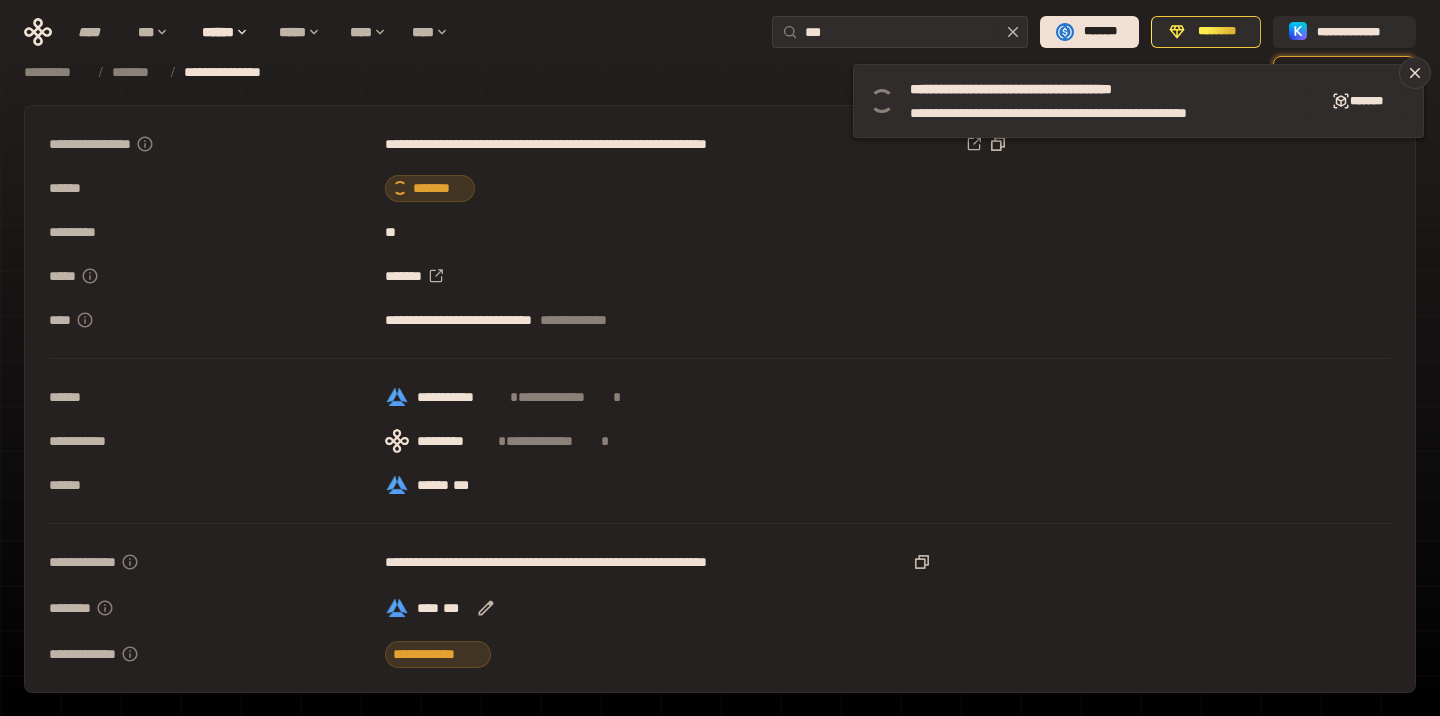 click on "[FIRST] [LAST] [EMAIL] [PHONE] [ADDRESS] [CITY] [STATE] [ZIP] [COUNTRY] [DATE] [AGE] [GENDER] [OCCUPATION] [COMPANY] [JOB_TITLE] [MARITAL_STATUS] [RELIGION] [ETHNICITY]   [COMPANY] [PRODUCT] [VERSION] [OS] [HARDWARE] [IP_ADDRESS] [MAC_ADDRESS] [USER_AGENT] [BROWSER] [DEVICE_TYPE] [SCREEN_RESOLUTION]" at bounding box center (720, 399) 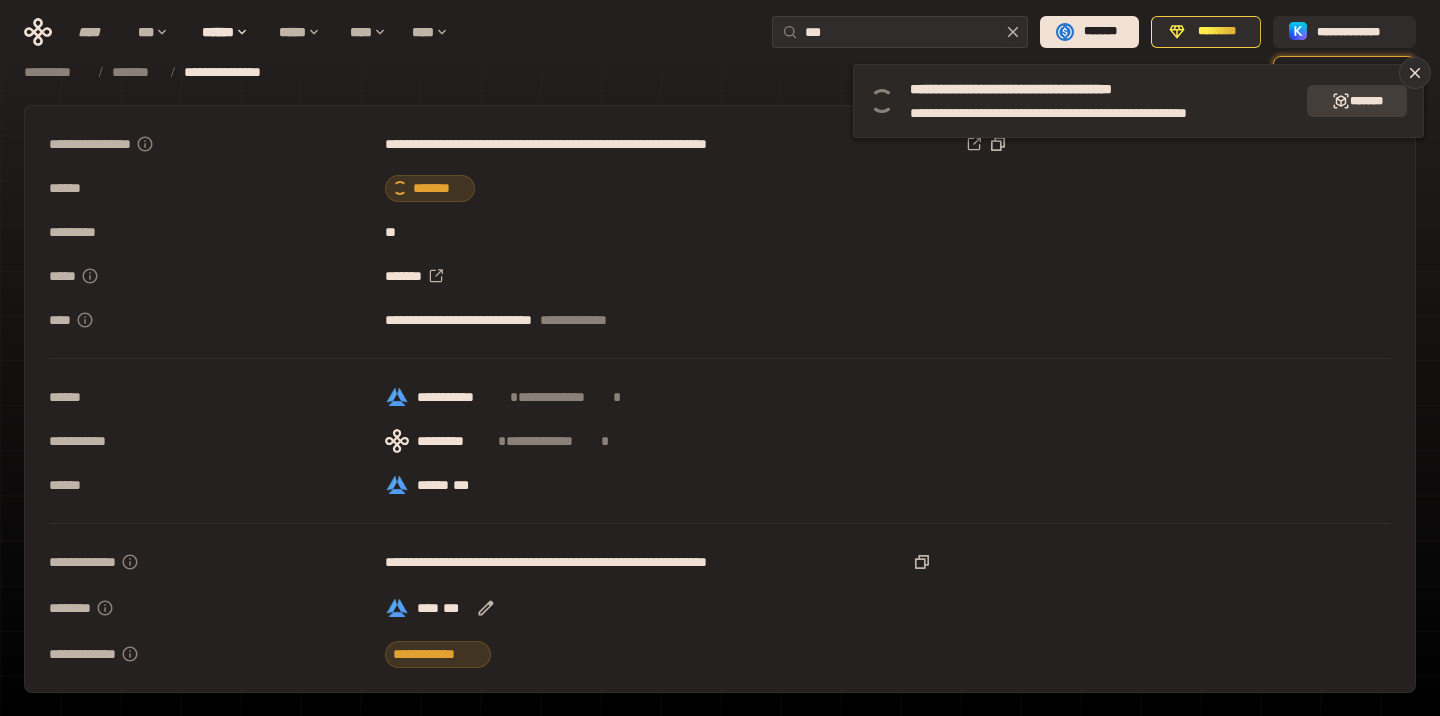 click on "*******" at bounding box center (1357, 101) 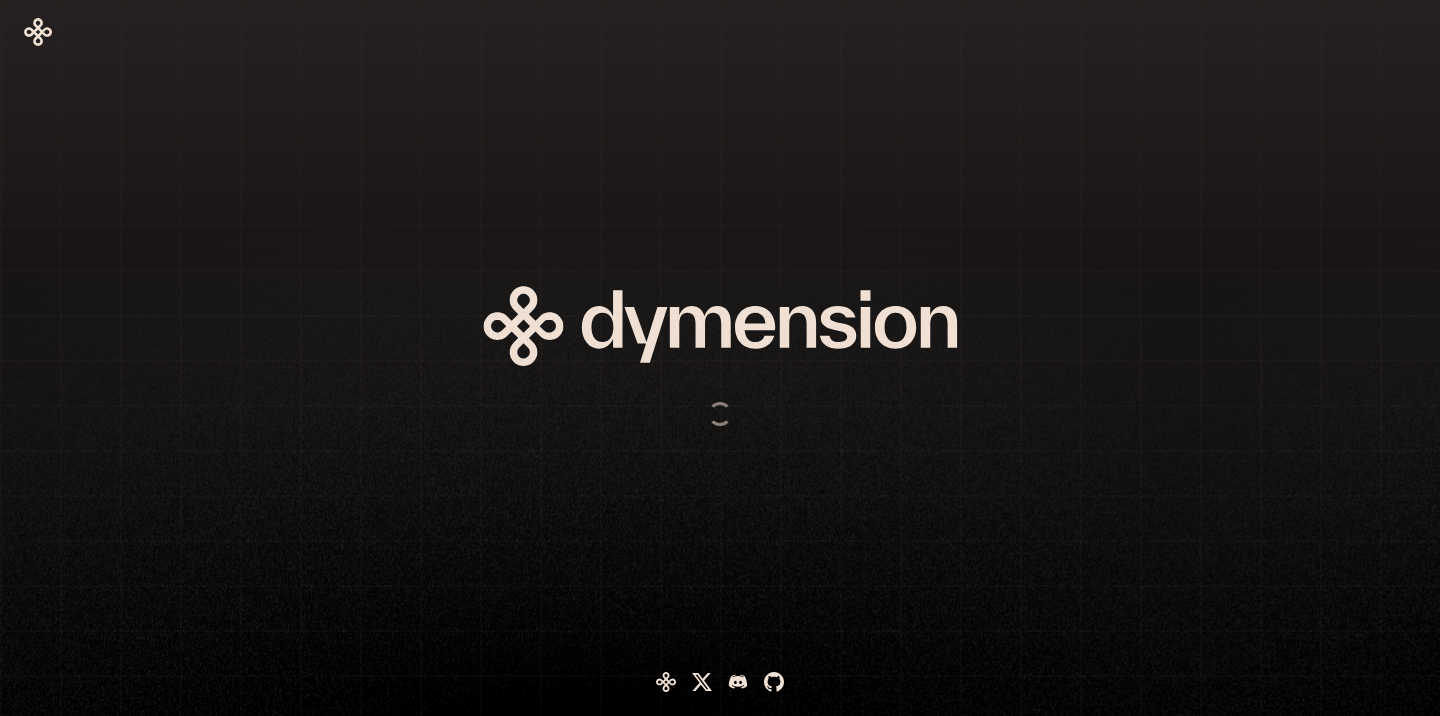 scroll, scrollTop: 0, scrollLeft: 0, axis: both 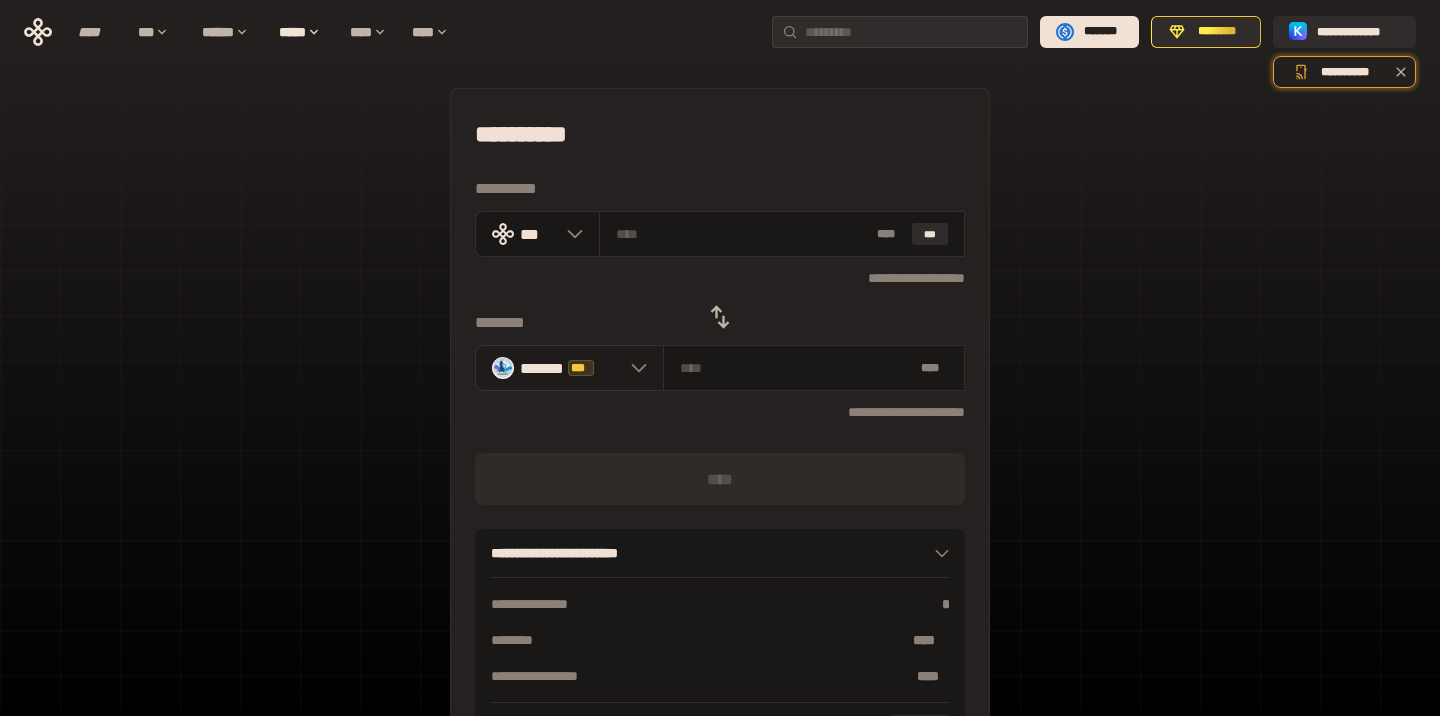 click at bounding box center (634, 368) 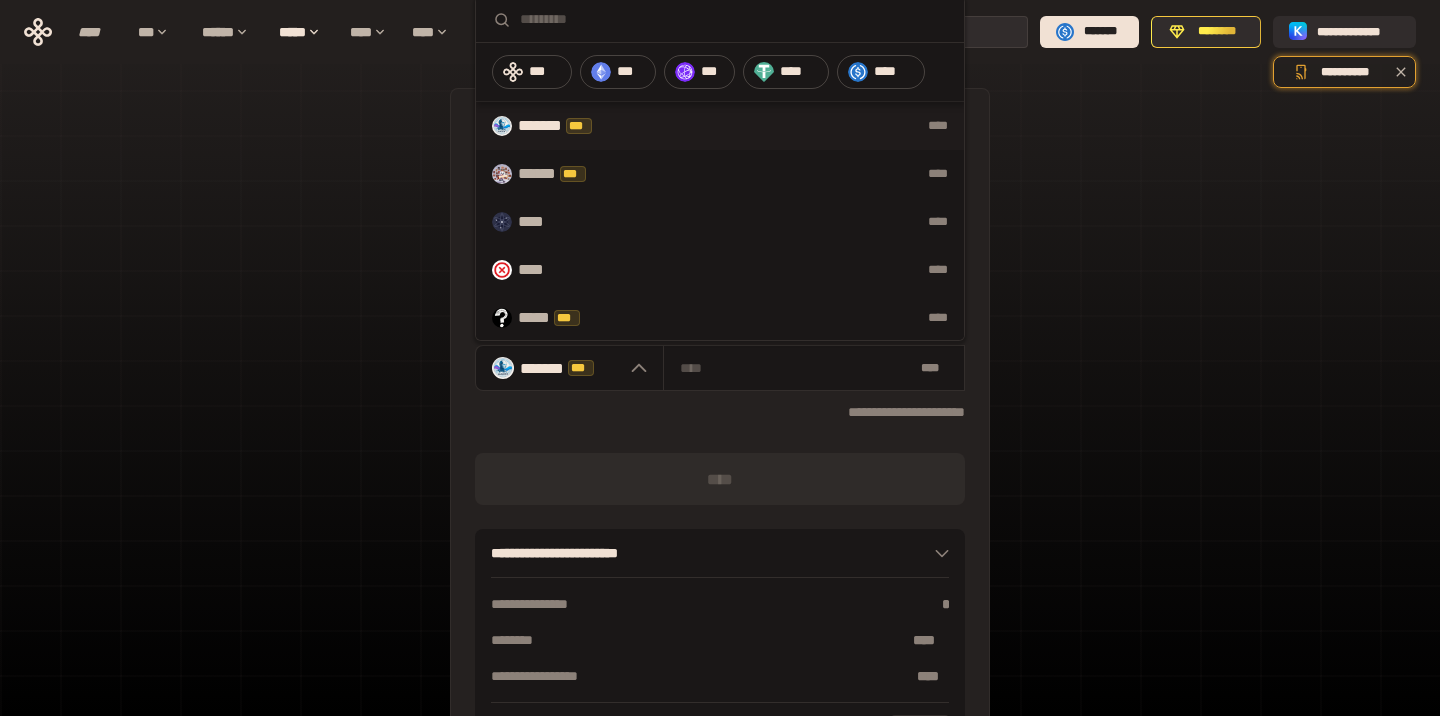 click at bounding box center [720, 20] 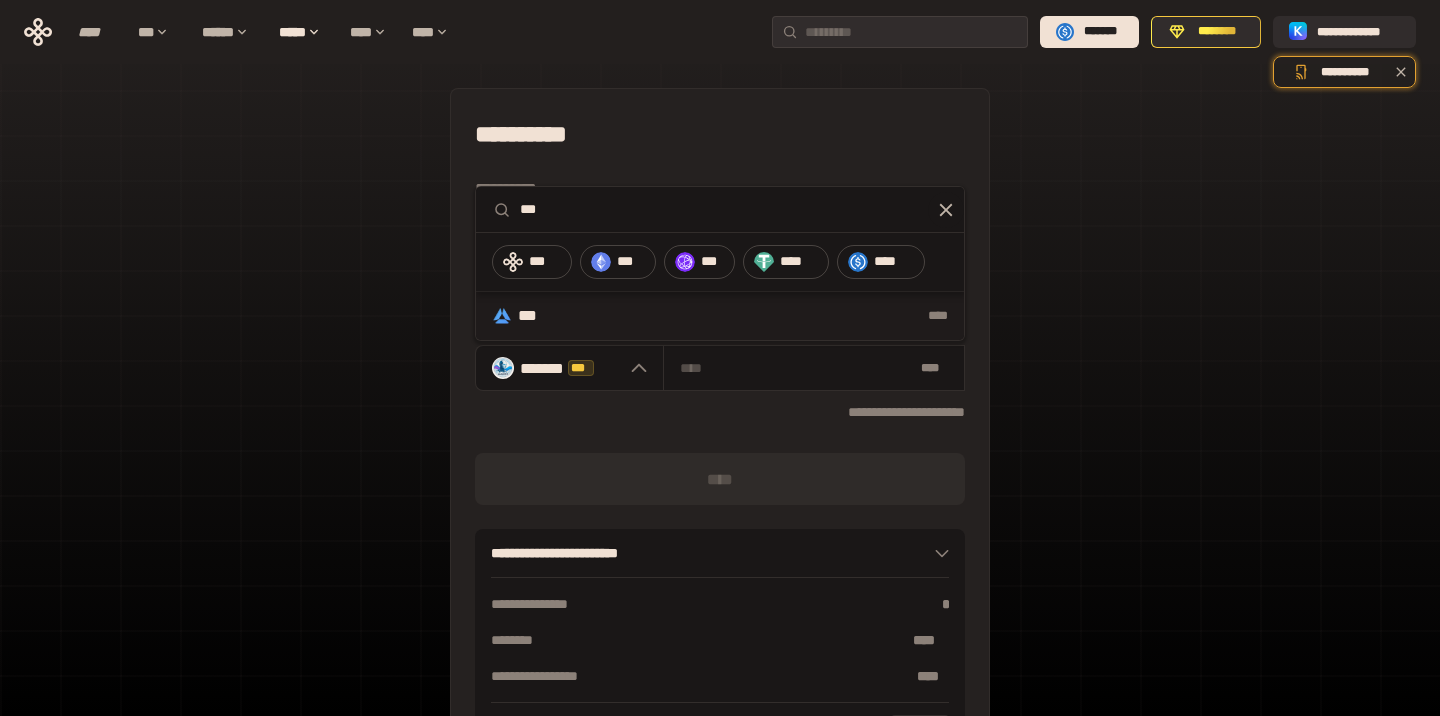 type on "***" 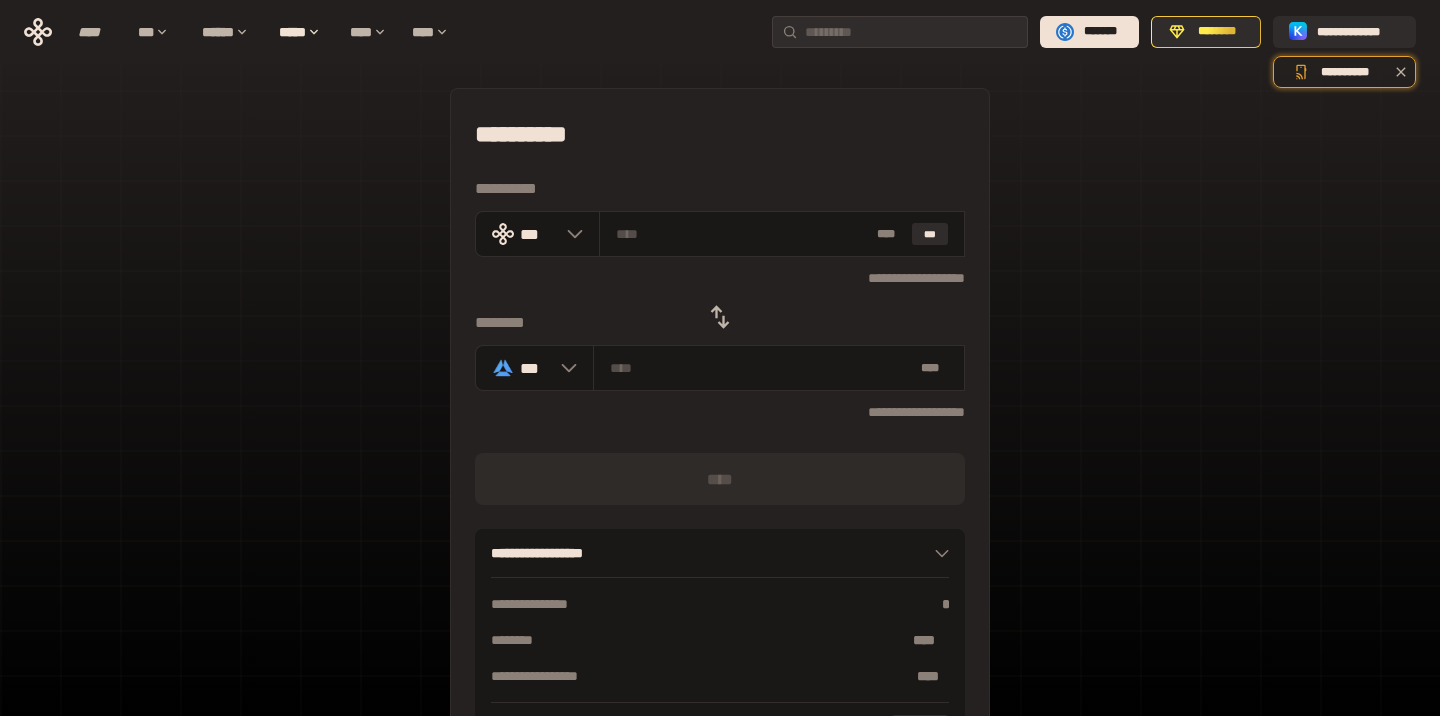 click 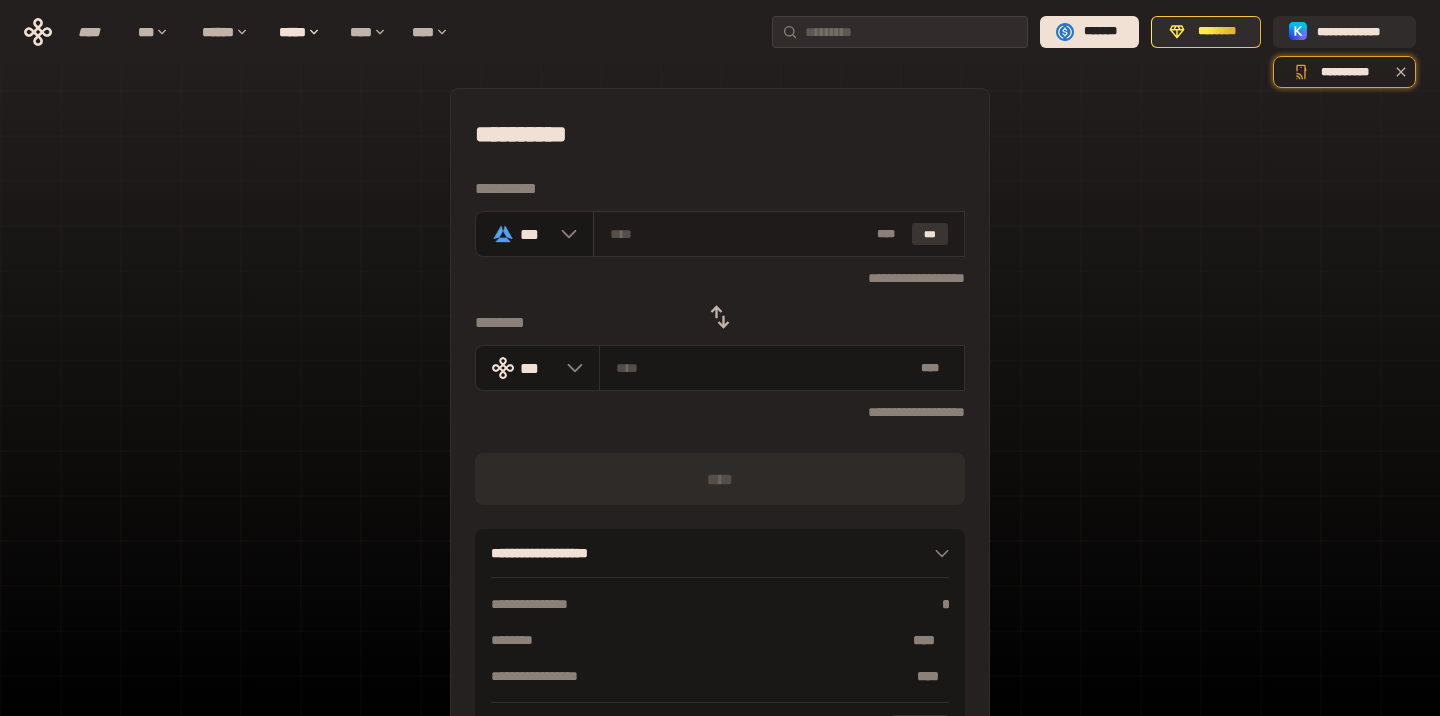 click on "***" at bounding box center [930, 234] 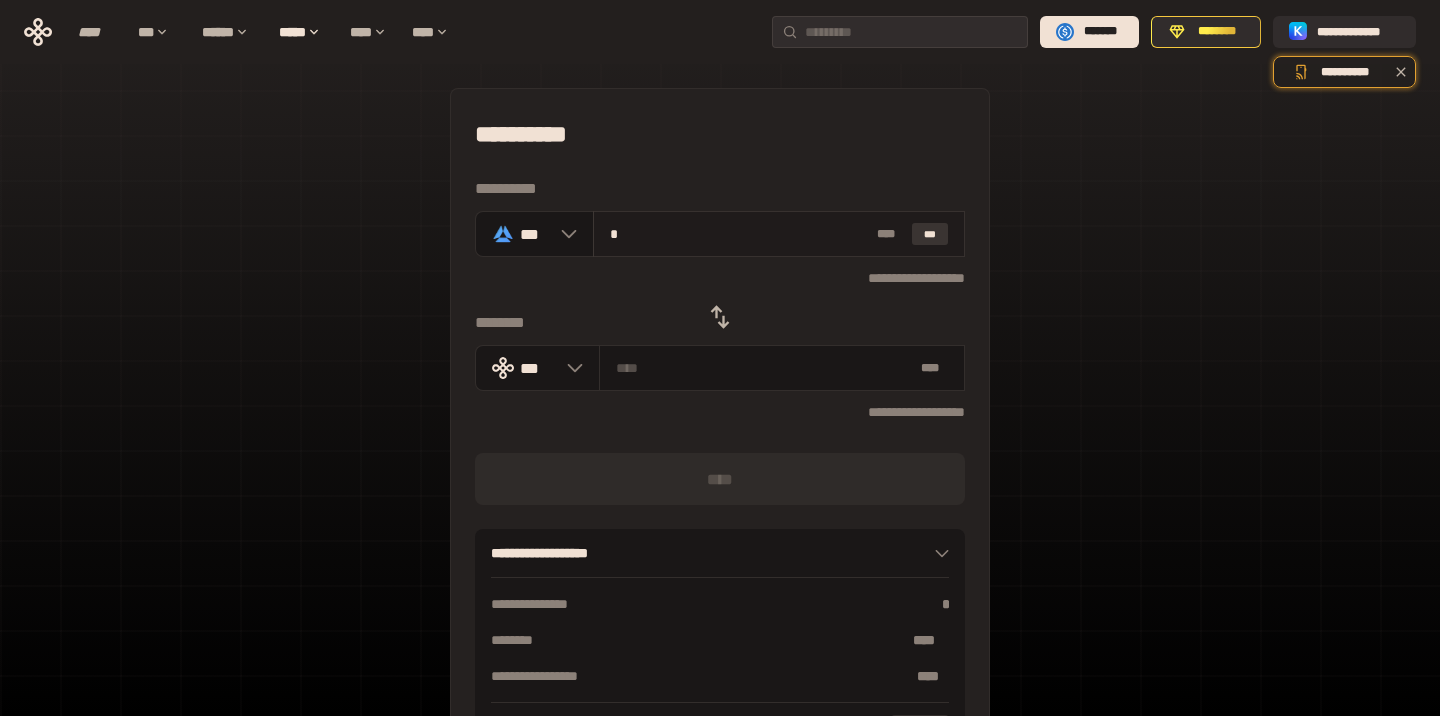type 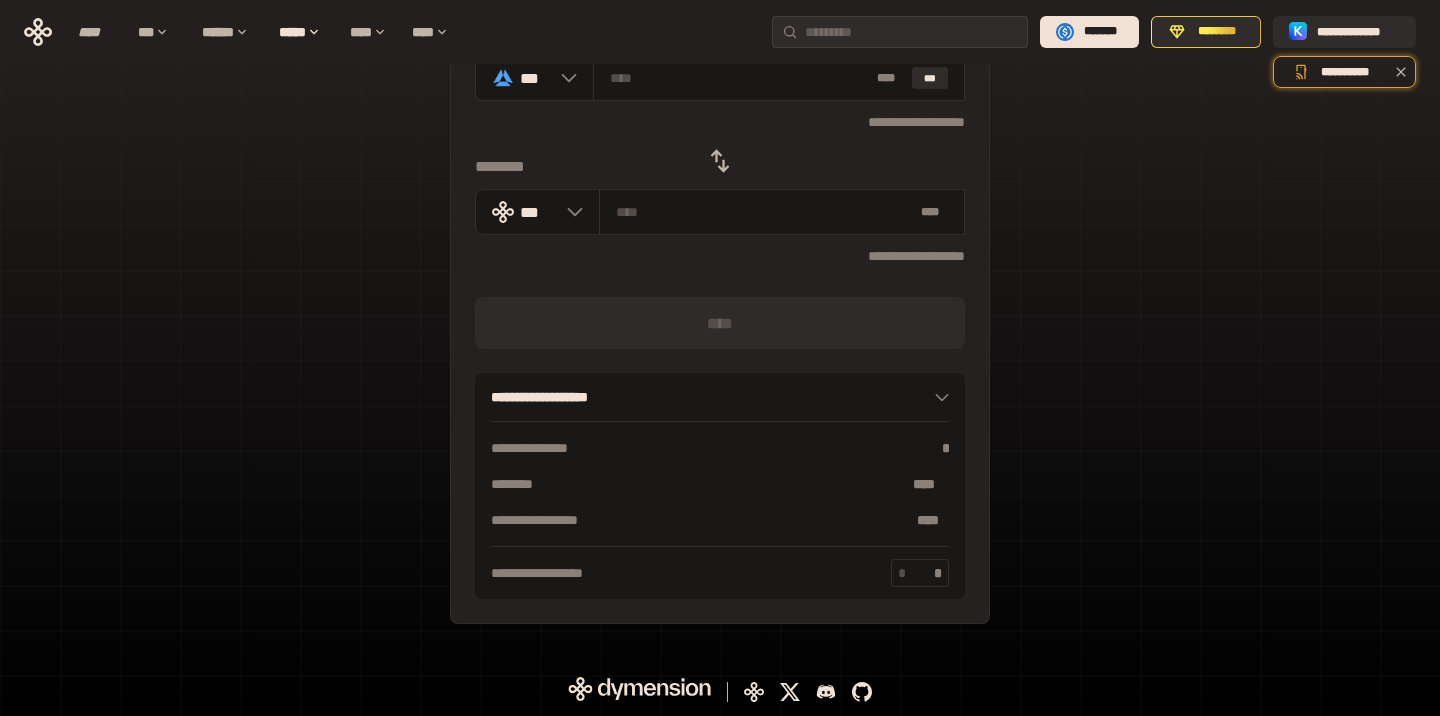 scroll, scrollTop: 0, scrollLeft: 0, axis: both 